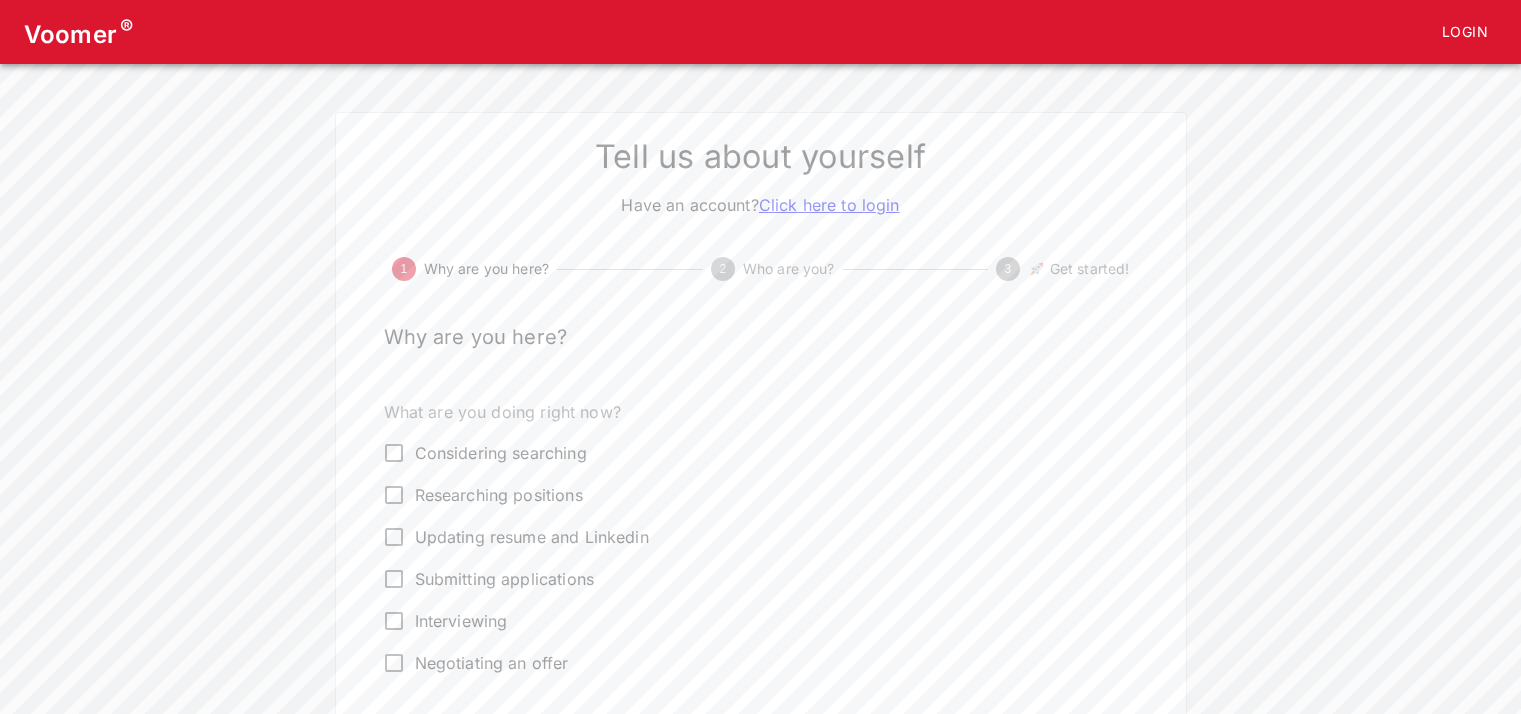 scroll, scrollTop: 0, scrollLeft: 0, axis: both 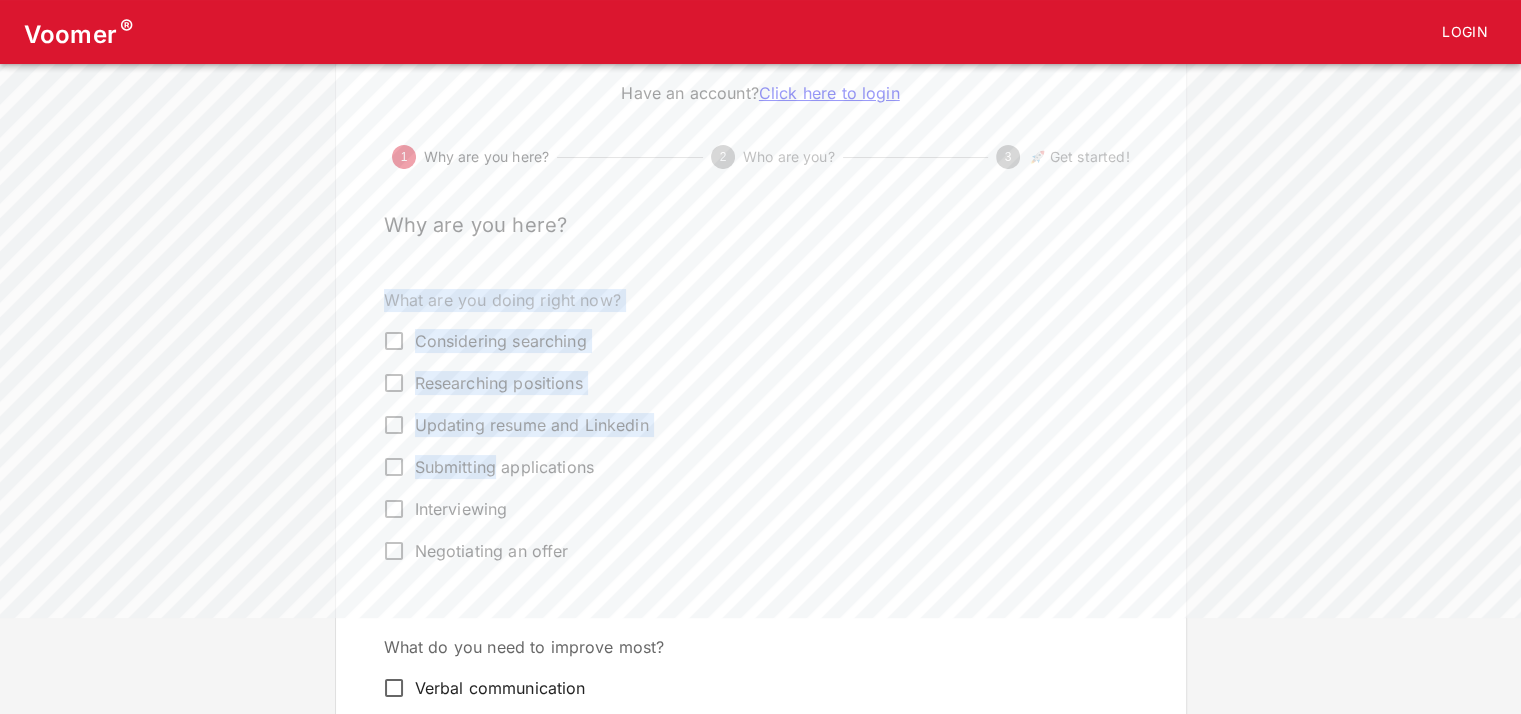 drag, startPoint x: 0, startPoint y: 0, endPoint x: 324, endPoint y: 485, distance: 583.2675 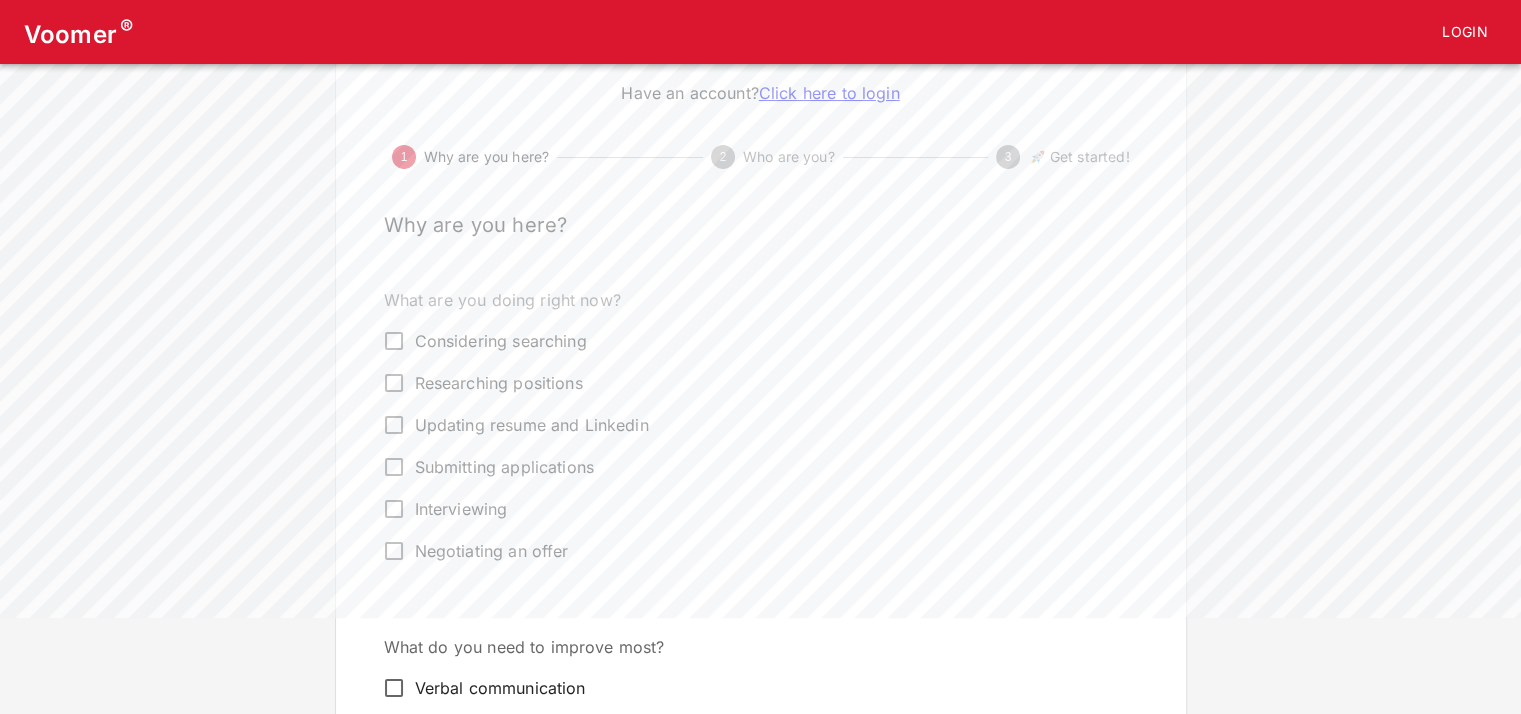 click on "Tell us about yourself Have an account?  Click here to login 1 Why are you here? 2 Who are you? 3 🚀 Get started! Why are you here? What are you doing right now? Considering searching Researching positions Updating resume and Linkedin Submitting applications Interviewing Negotiating an offer What do you need to improve most? Verbal communication Written communication Self-Confidence Technical Skills Time Management Networking Emotional Intelligence Everything What else do you need to improve? x What else do you need to improve? Next" at bounding box center (761, 637) 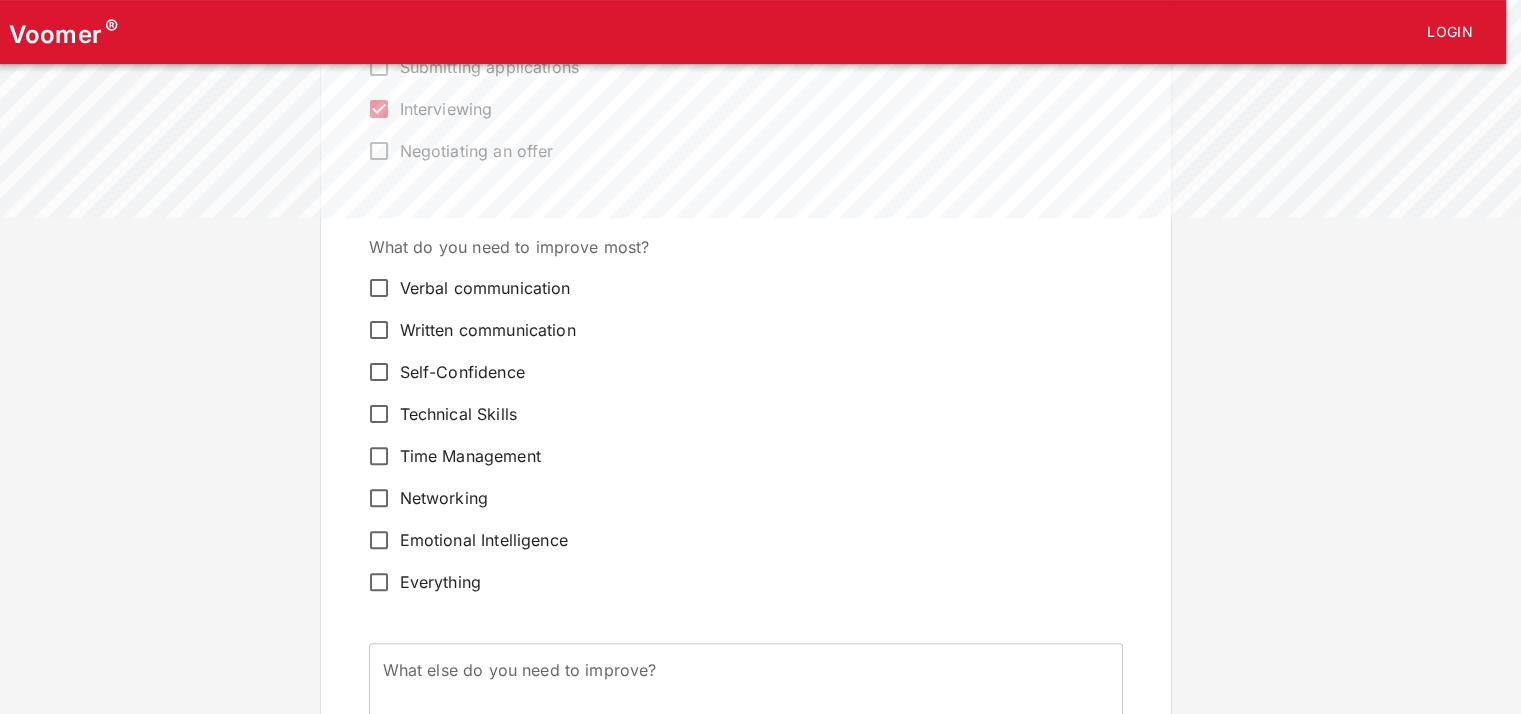 scroll, scrollTop: 512, scrollLeft: 15, axis: both 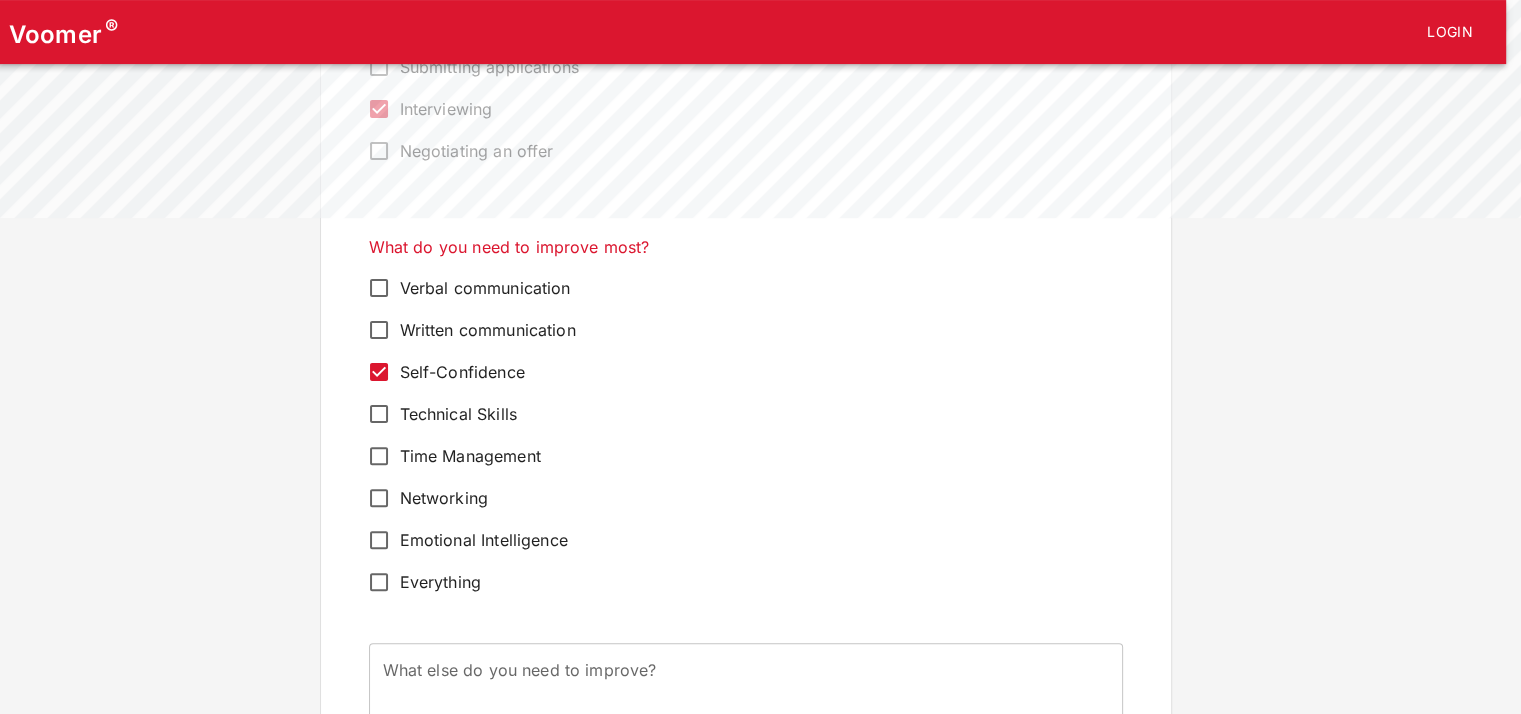 click on "Verbal communication" at bounding box center (379, 288) 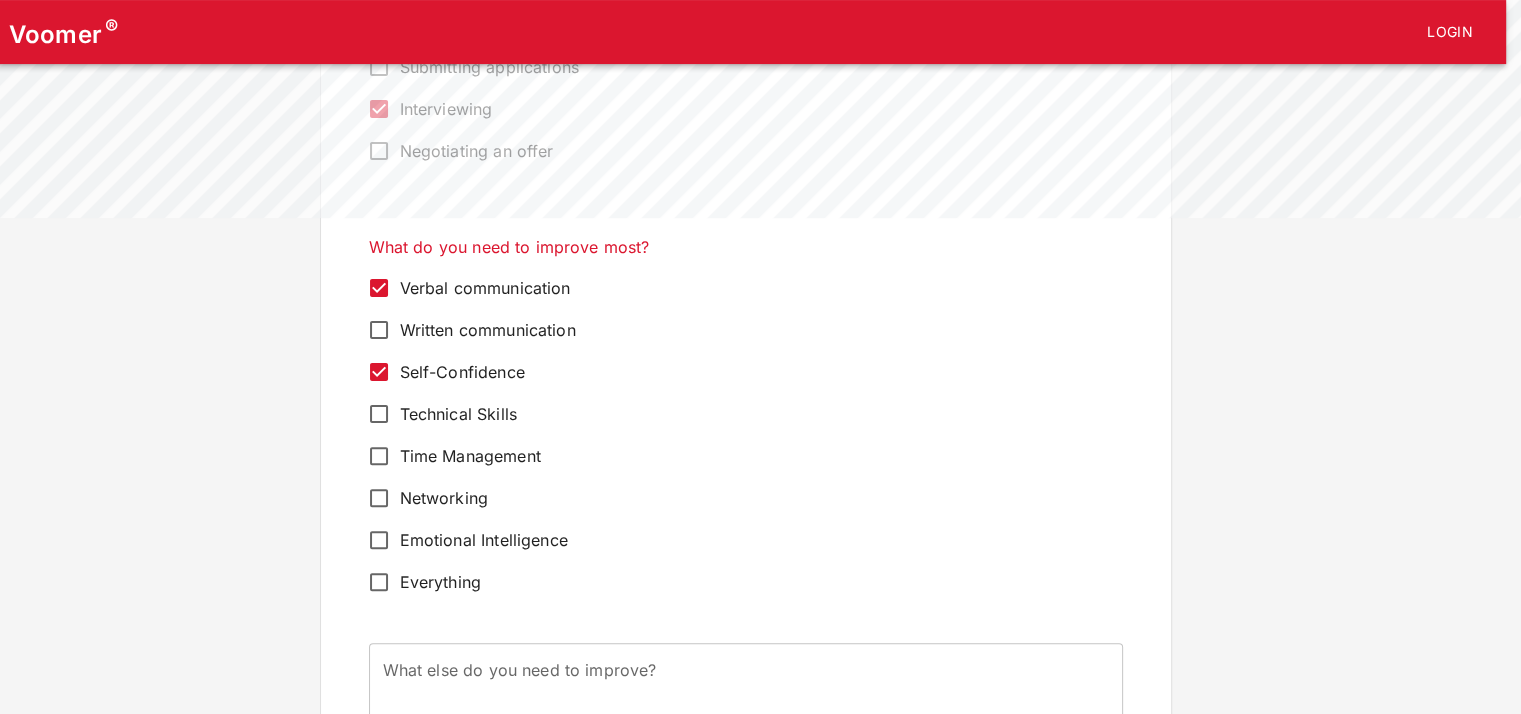 click on "Everything" at bounding box center (379, 288) 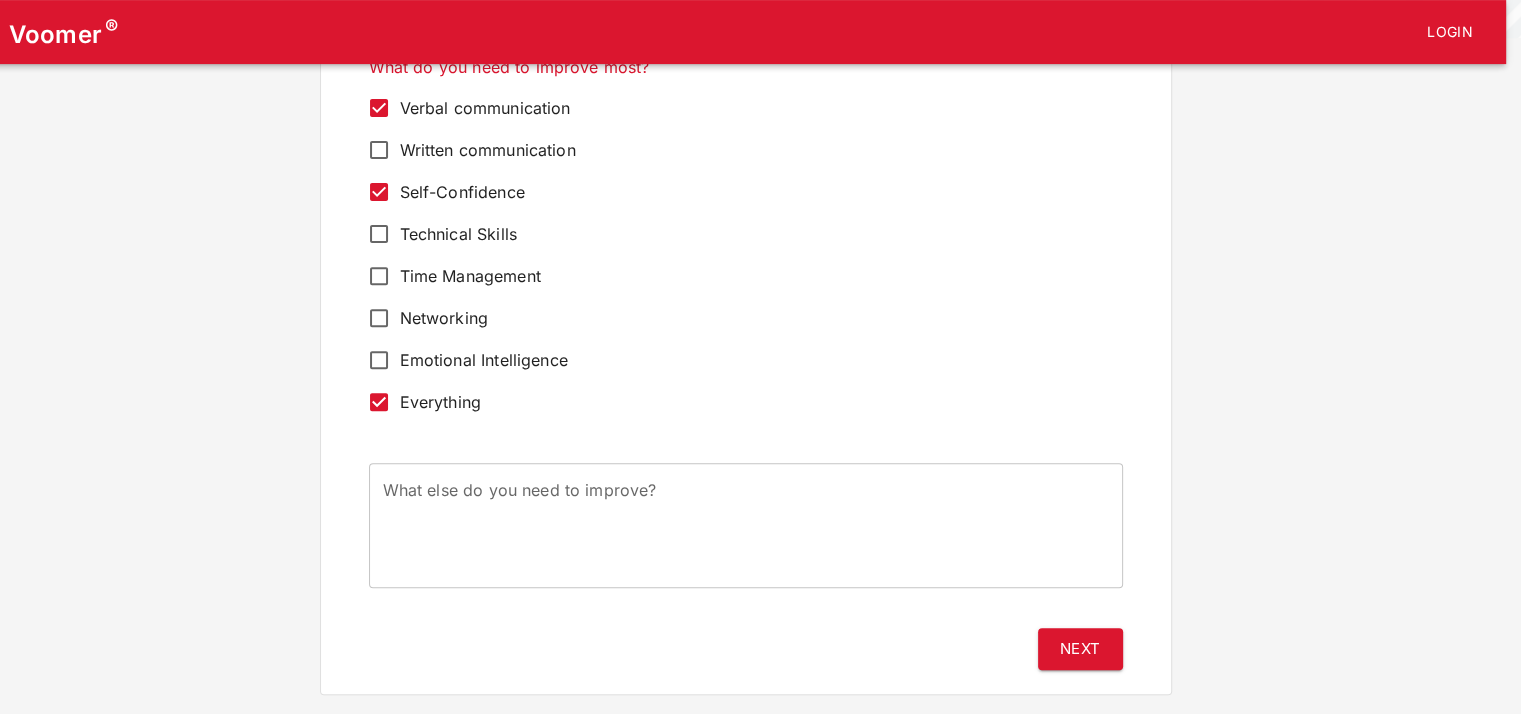 scroll, scrollTop: 720, scrollLeft: 15, axis: both 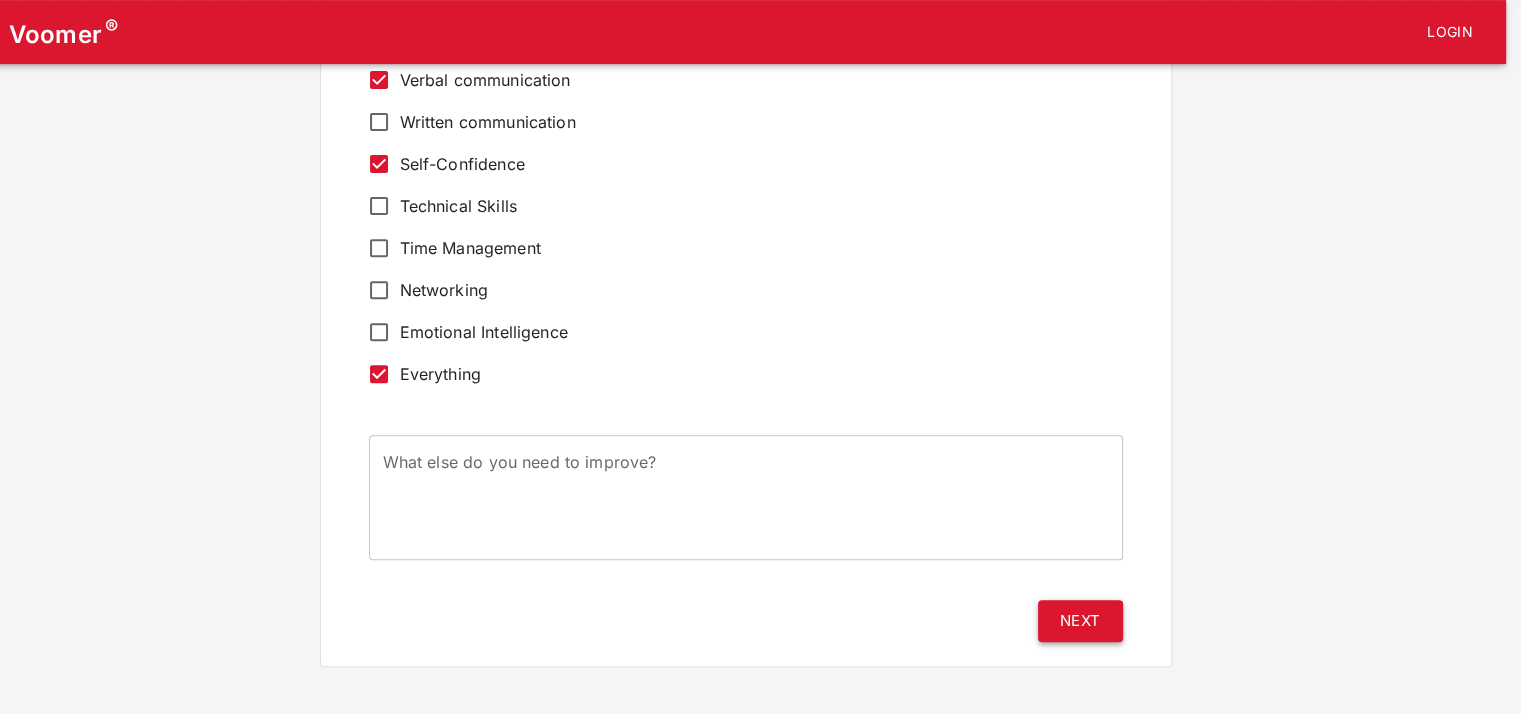 click on "Next" at bounding box center (1080, 621) 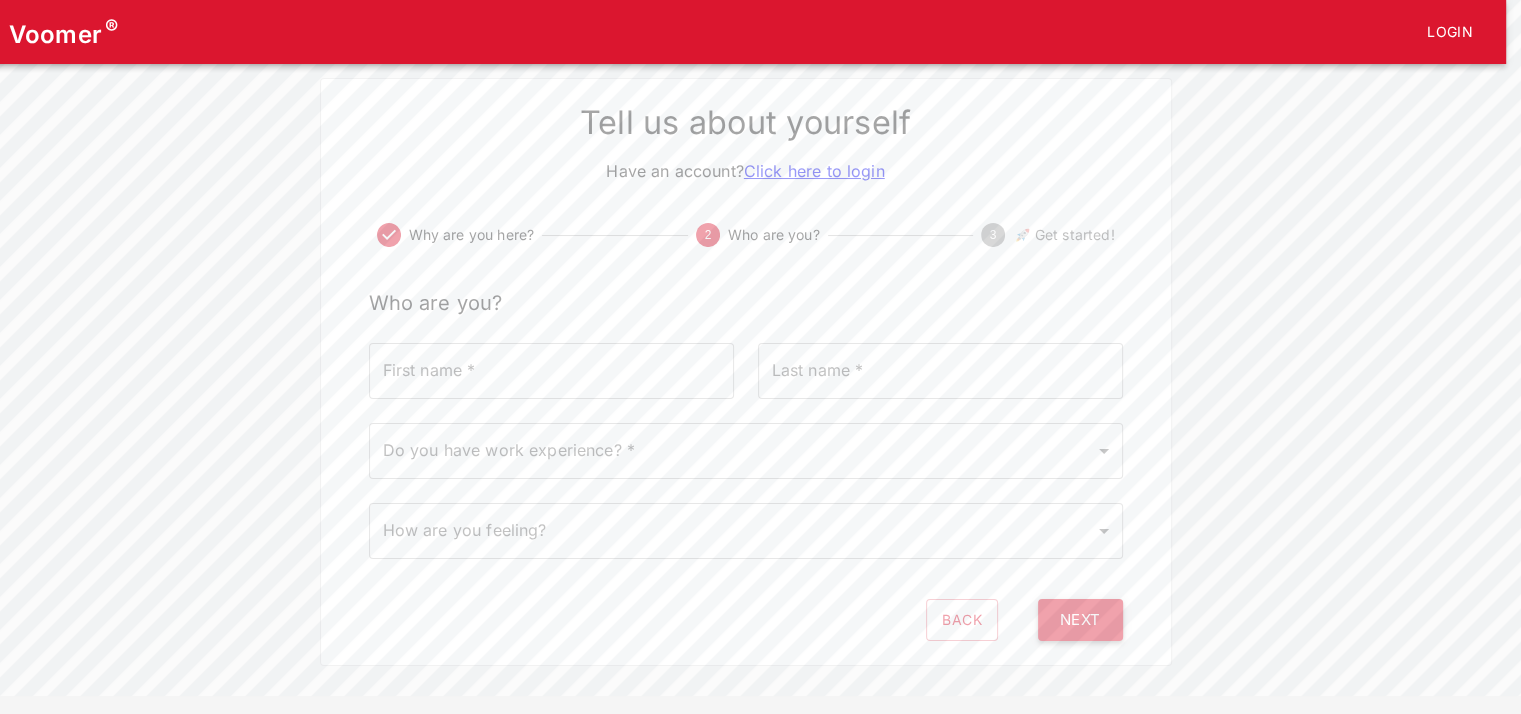 scroll, scrollTop: 0, scrollLeft: 0, axis: both 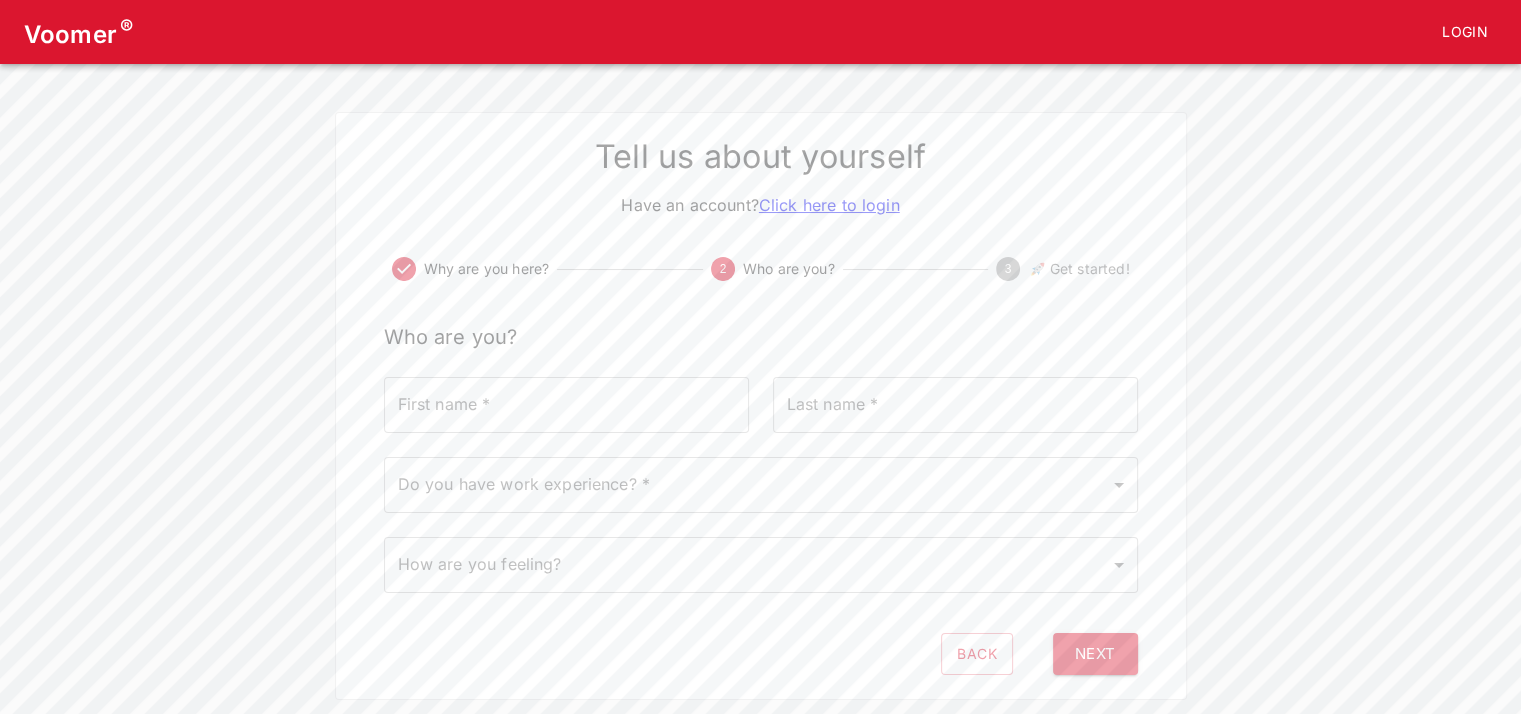 click on "First name *" at bounding box center (566, 405) 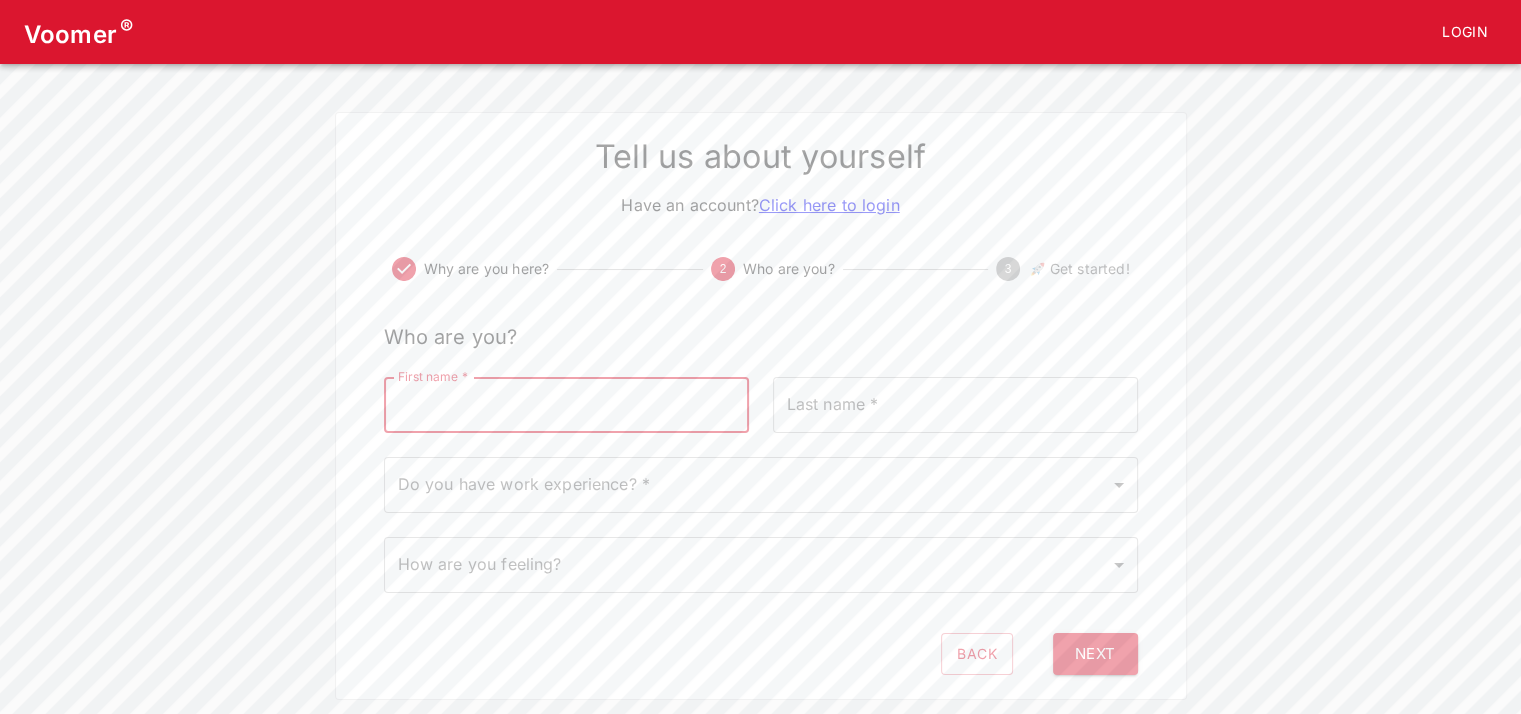 type on "[FIRST]" 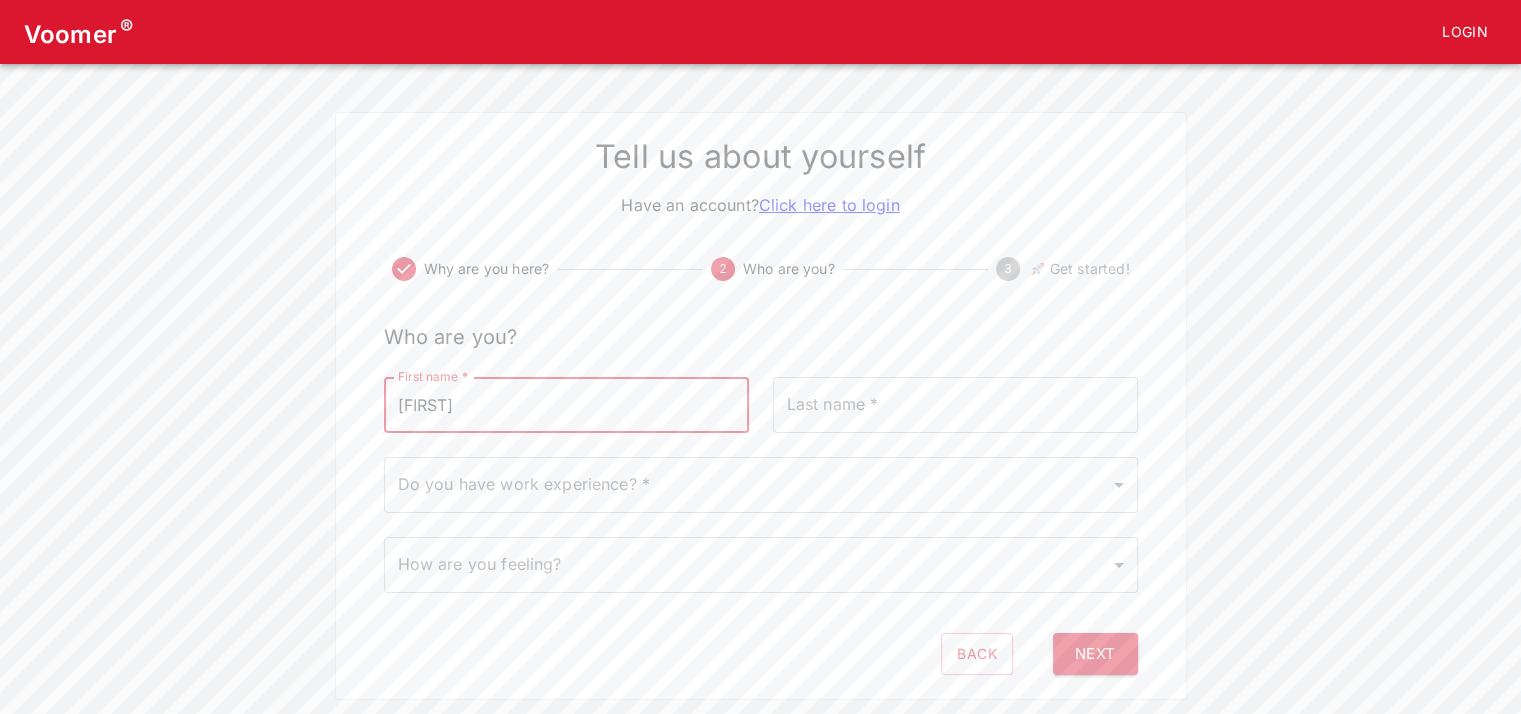 type on "[LAST]" 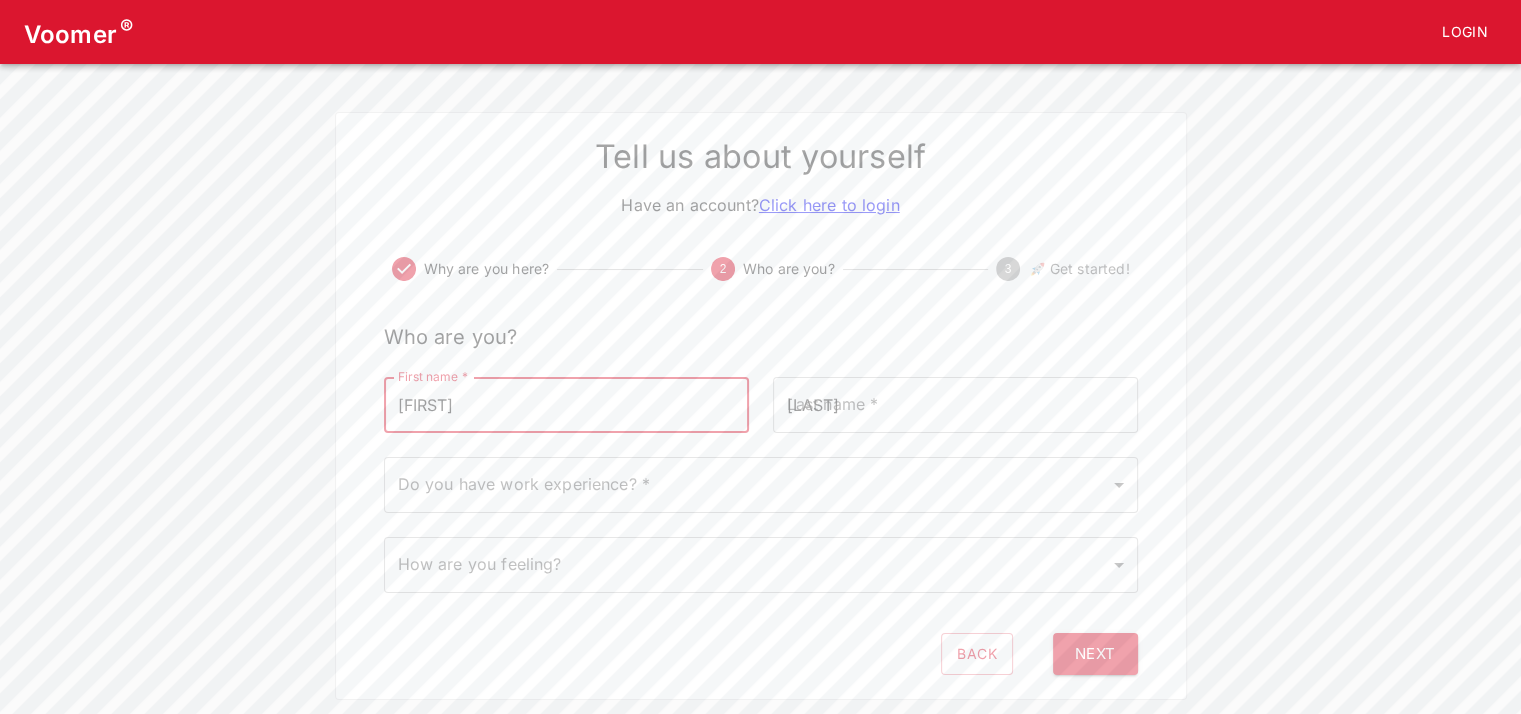 type 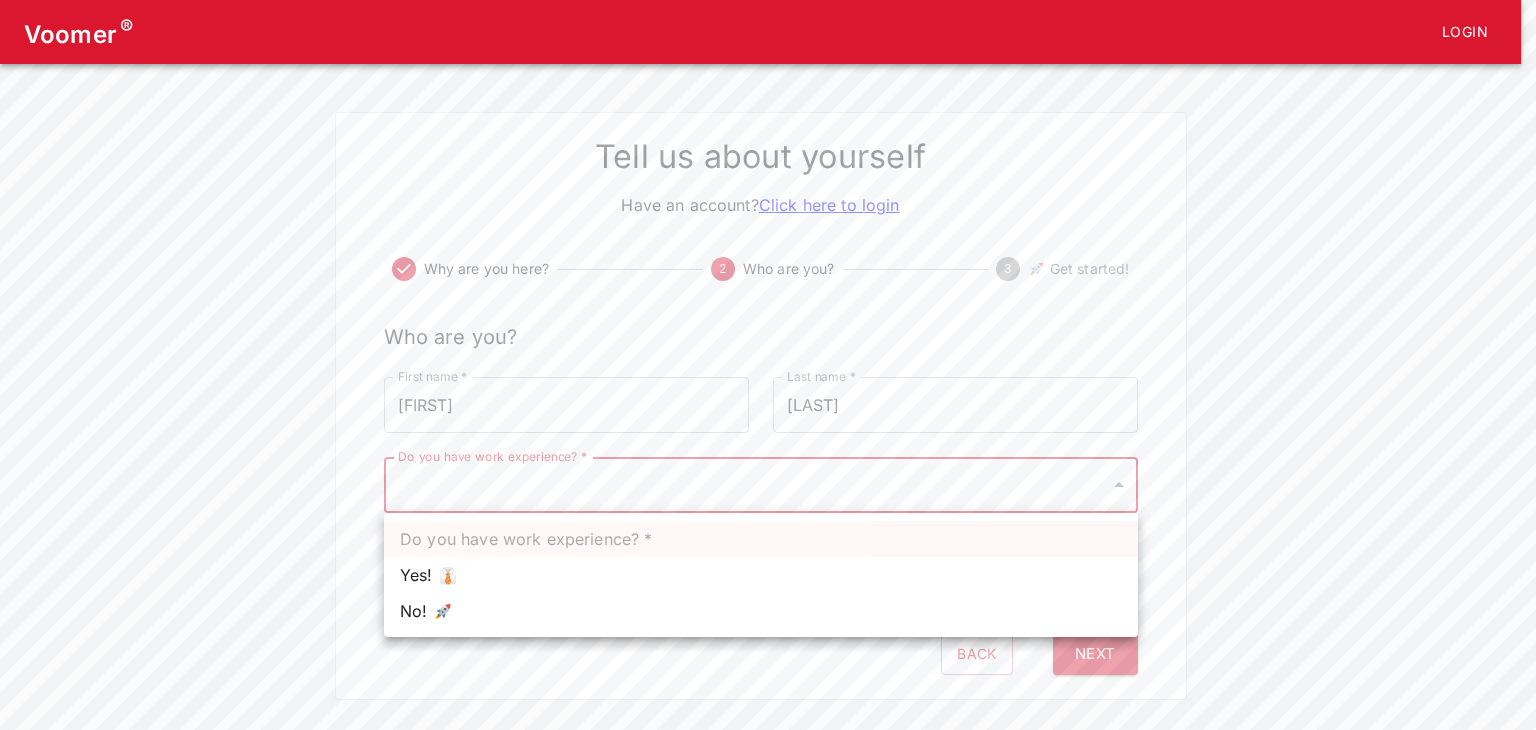 click on "Voomer ® Login Tell us about yourself Have an account?  Click here to login Why are you here? 2 Who are you? 3 🚀 Get started! Who are you? First name * [FIRST] First name * Last name * [LAST] Last name * Do you have work experience? * ​ Do you have work experience? * How are you feeling? ​ How are you feeling? Back Next Do you have work experience? * Yes! 👔 No! 🚀" at bounding box center [768, 350] 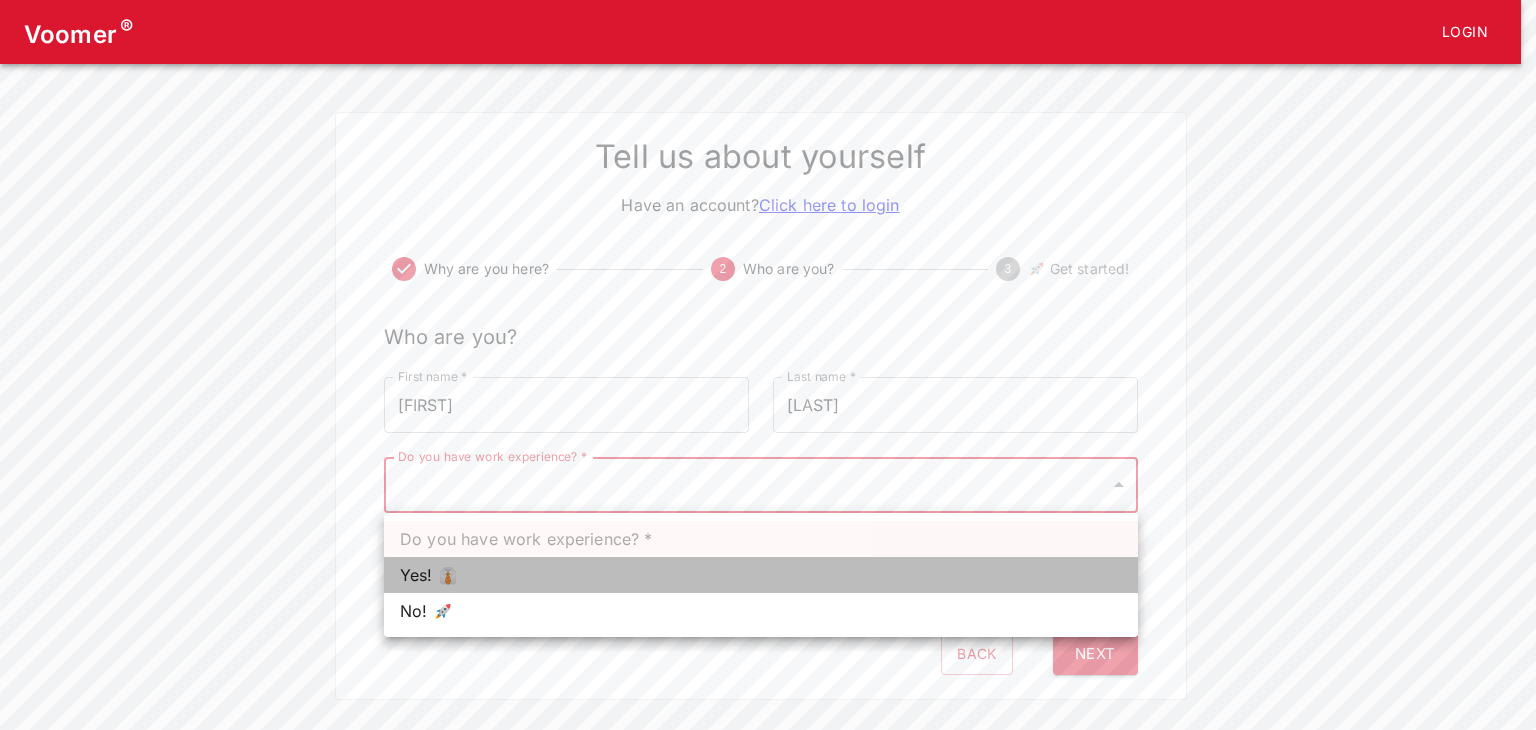 click on "Yes! 👔" at bounding box center (761, 575) 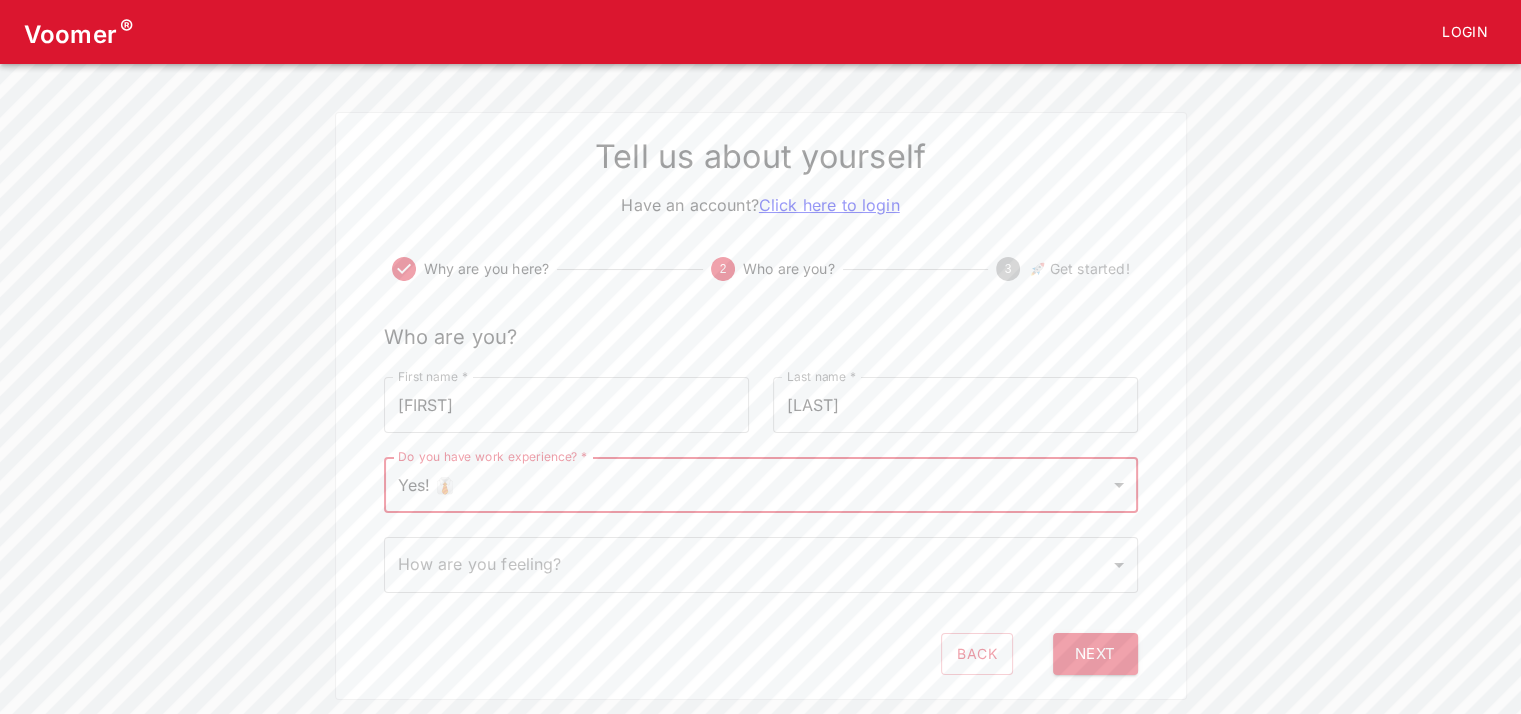 click on "Voomer ® Login Tell us about yourself Have an account?  Click here to login Why are you here? 2 Who are you? 3 🚀 Get started! Who are you? First name * [FIRST] First name * Last name * [LAST] Last name * Do you have work experience? * Yes! 👔 1 Do you have work experience? * How are you feeling? ​ How are you feeling? Back Next" at bounding box center [760, 350] 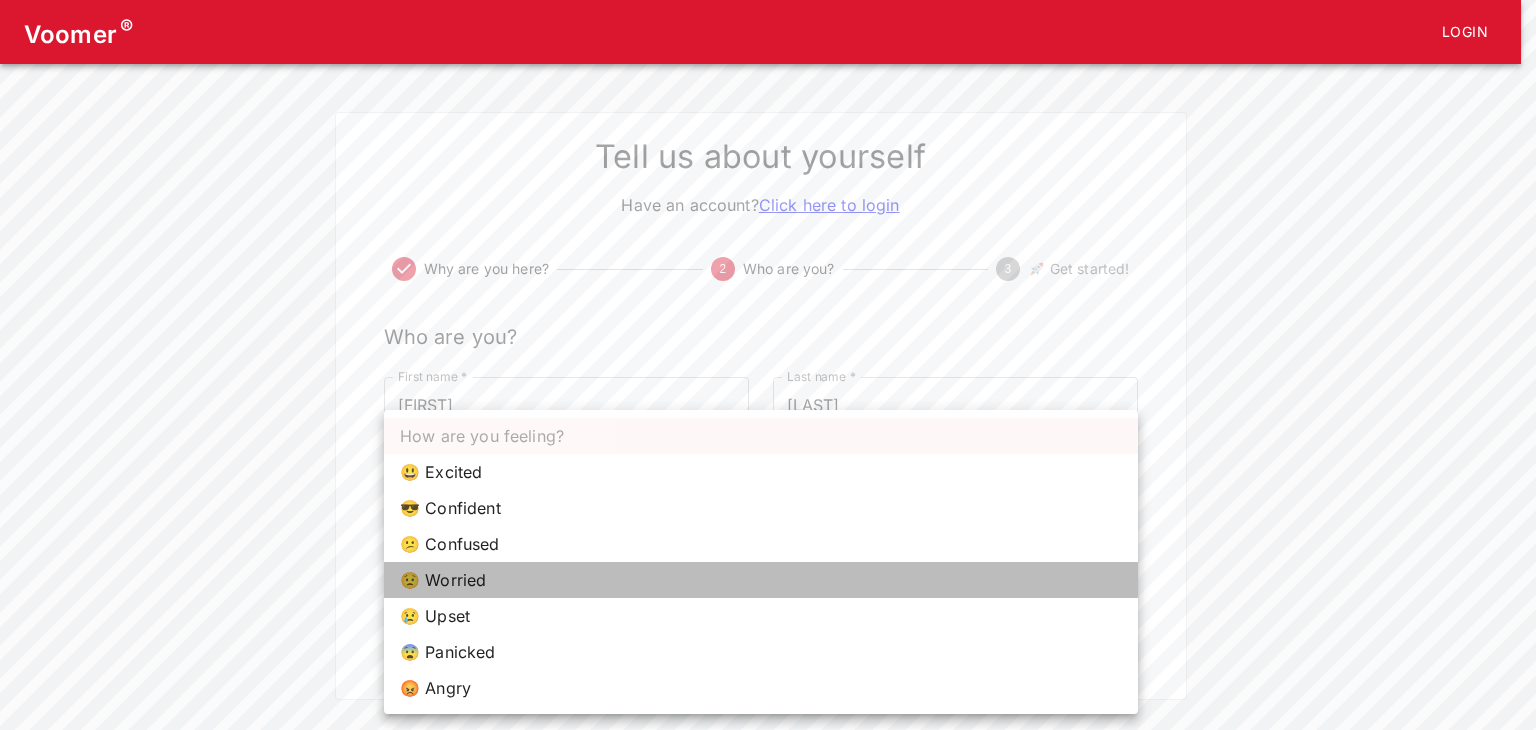 click on "😟 Worried" at bounding box center (761, 580) 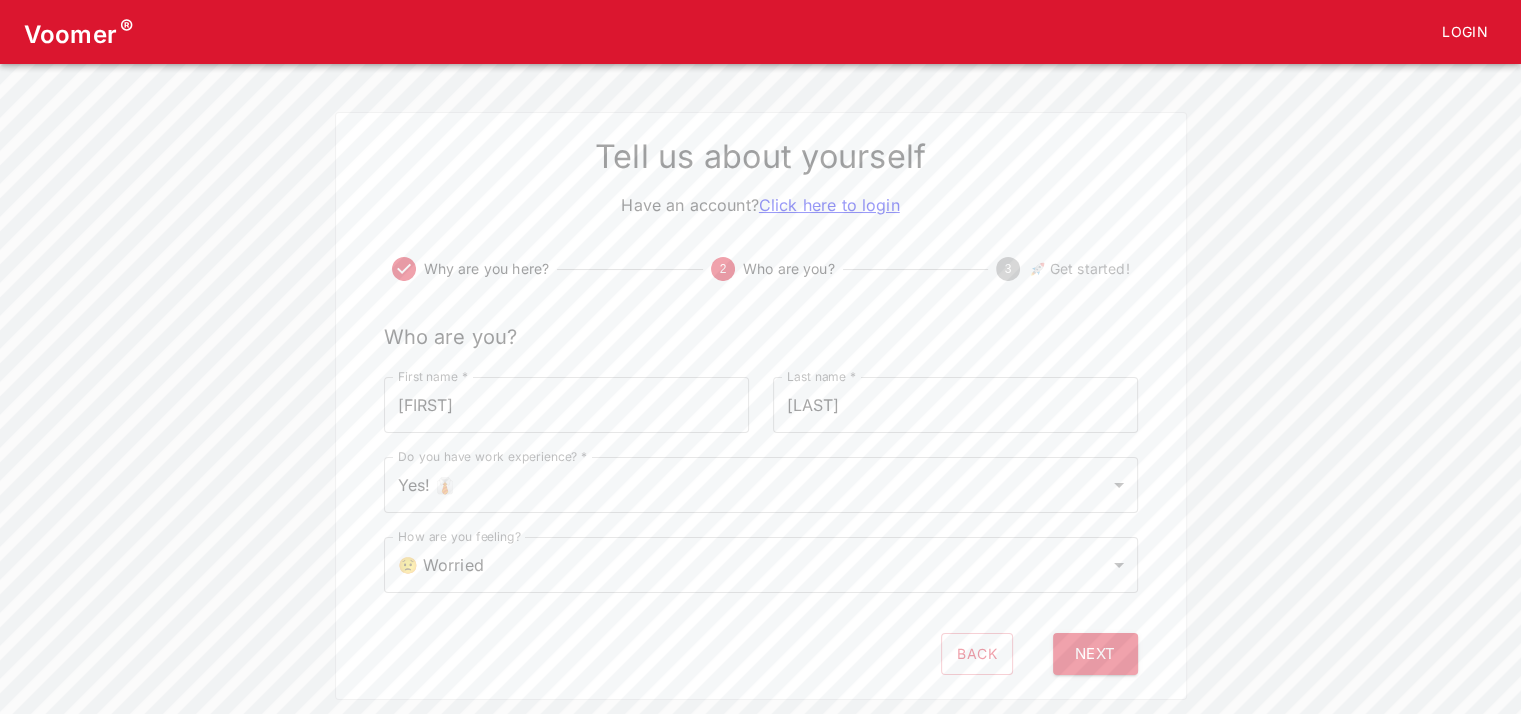 click on "Back Next" at bounding box center (761, 654) 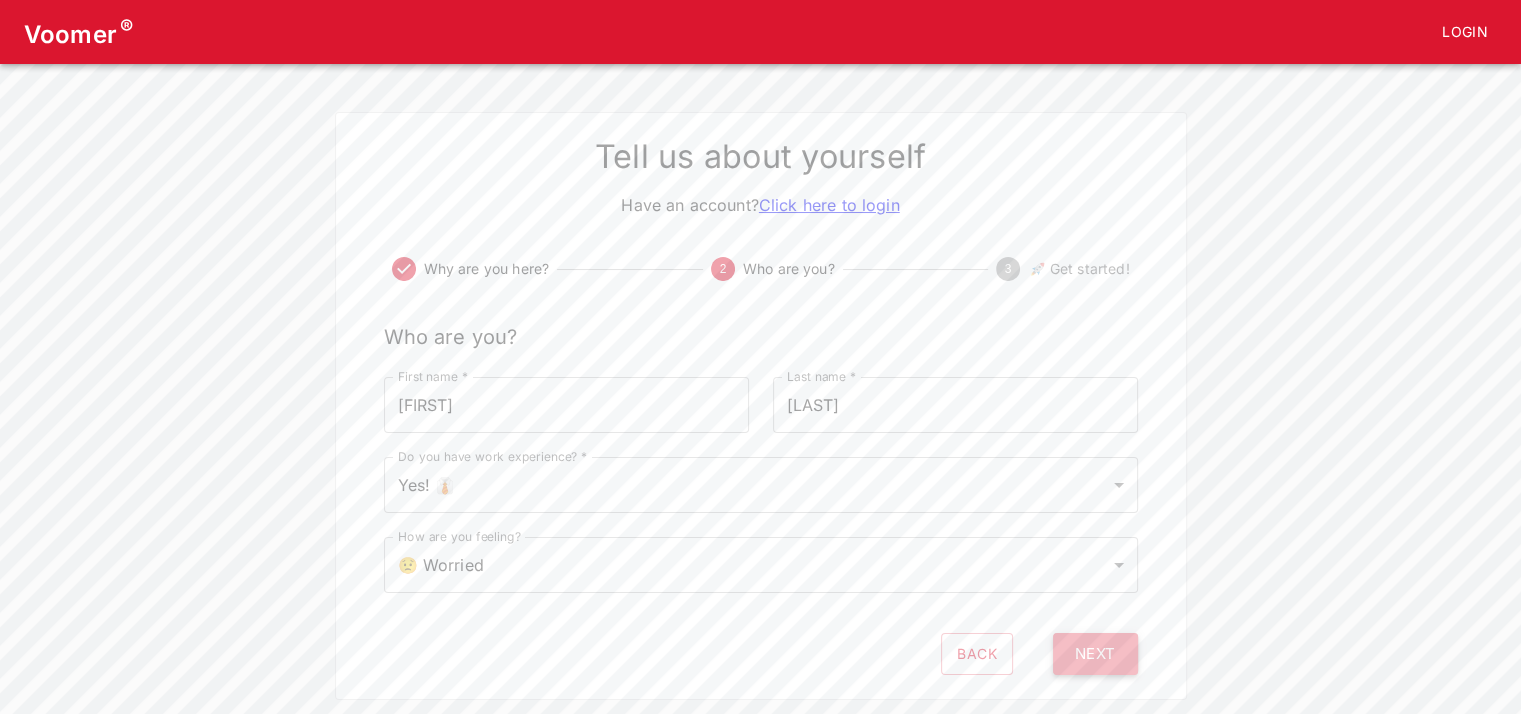 click on "Next" at bounding box center [1095, 654] 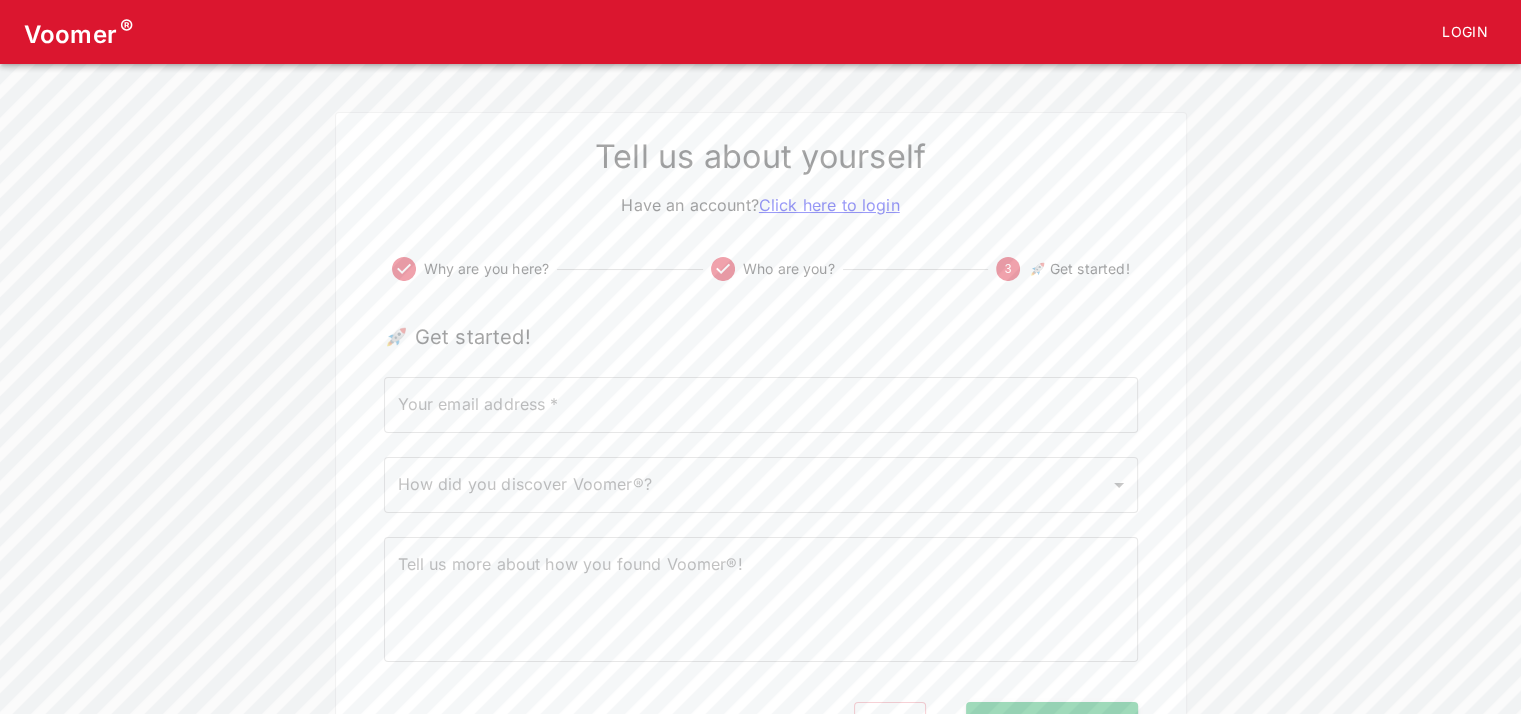 click on "Your email address *" at bounding box center [761, 405] 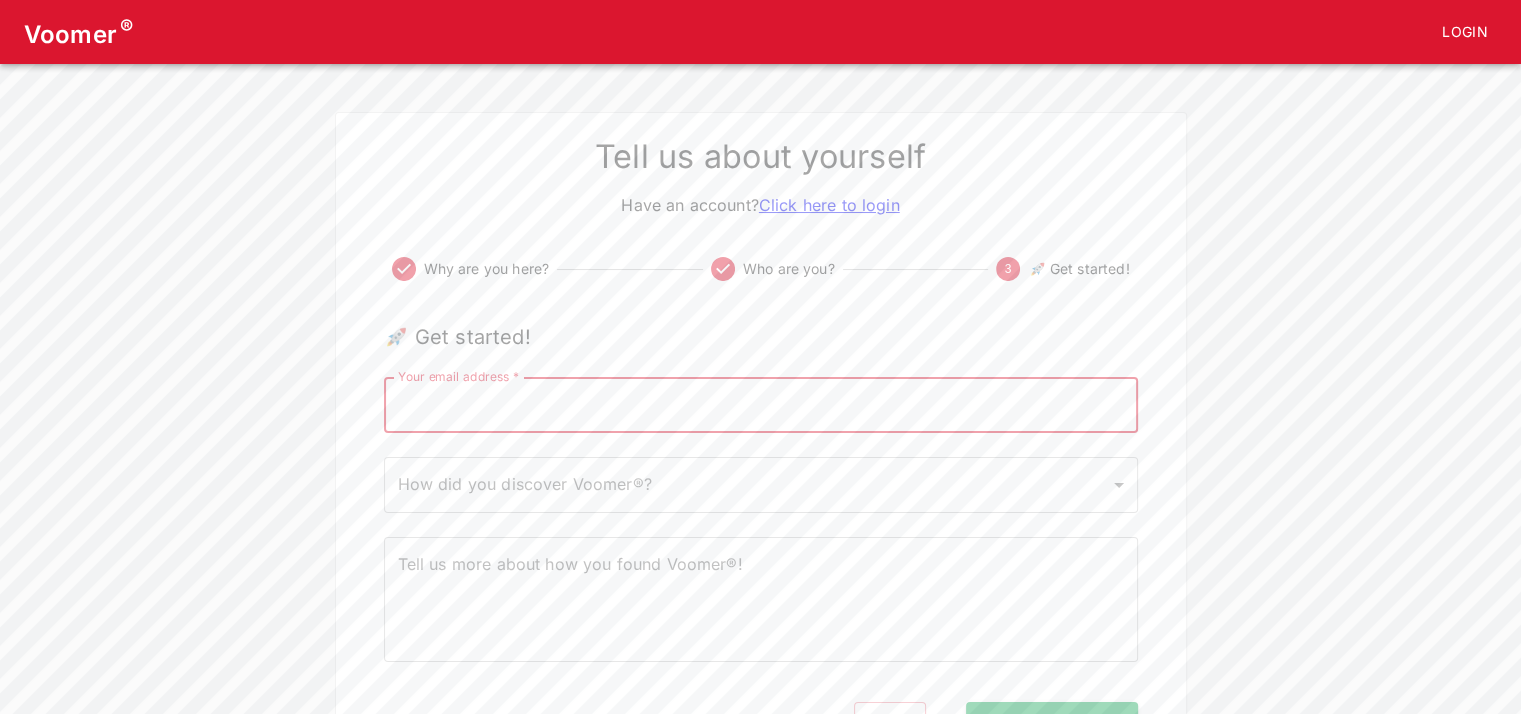 type on "[EMAIL]" 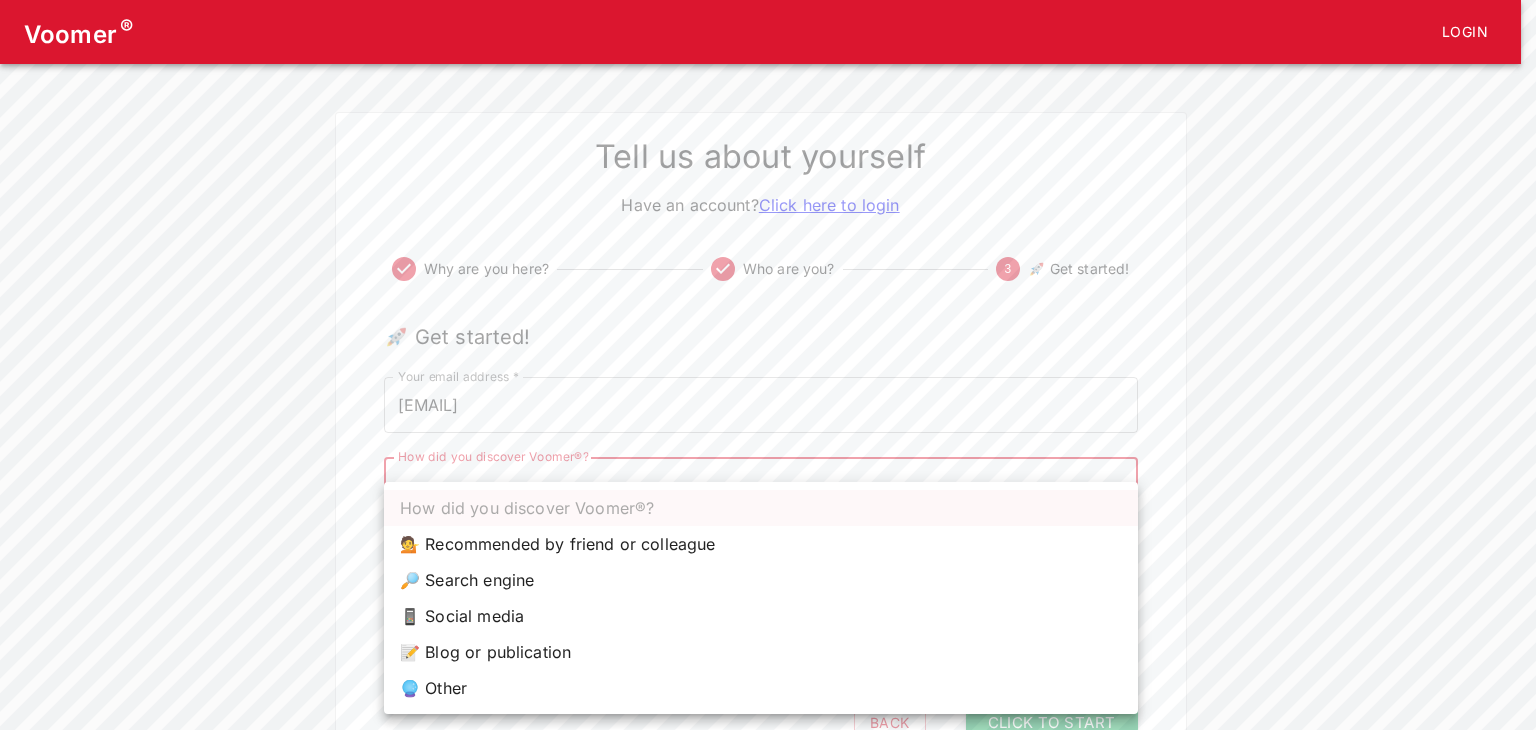 click on "Voomer ® Login Tell us about yourself Have an account?  Click here to login Why are you here? Who are you? 3 🚀 Get started! 🚀 Get started! Your email address * bontoman64@gmail.com Your email address * How did you discover Voomer®? ​ How did you discover Voomer®? Tell us more about how you found Voomer®! x Tell us more about how you found Voomer®! Back Click to Start How did you discover Voomer®? 💁 Recommended by friend or colleague 🔎 Search engine 📱 Social media 📝 Blog or publication 🔮 Other" at bounding box center [768, 384] 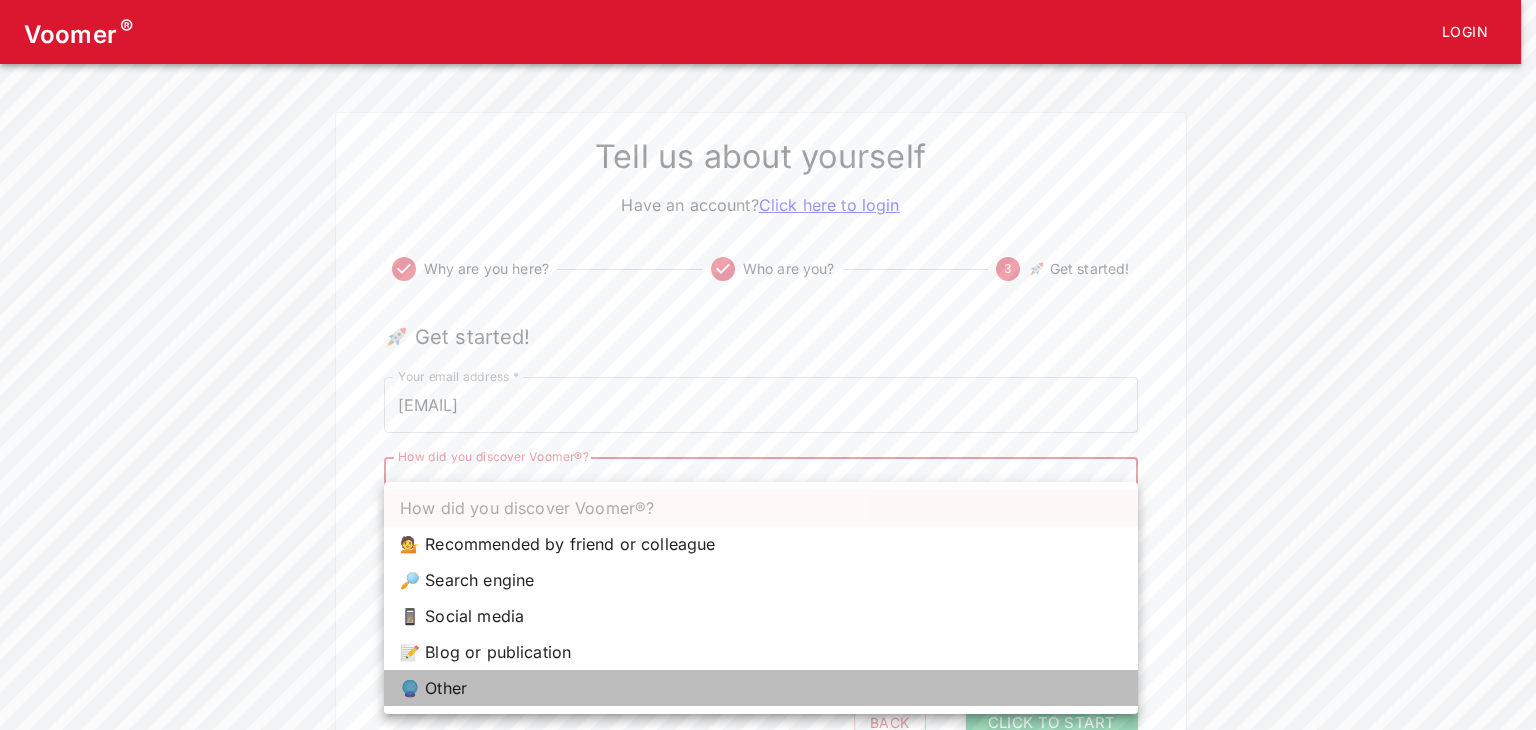 click on "🔮 Other" at bounding box center [761, 688] 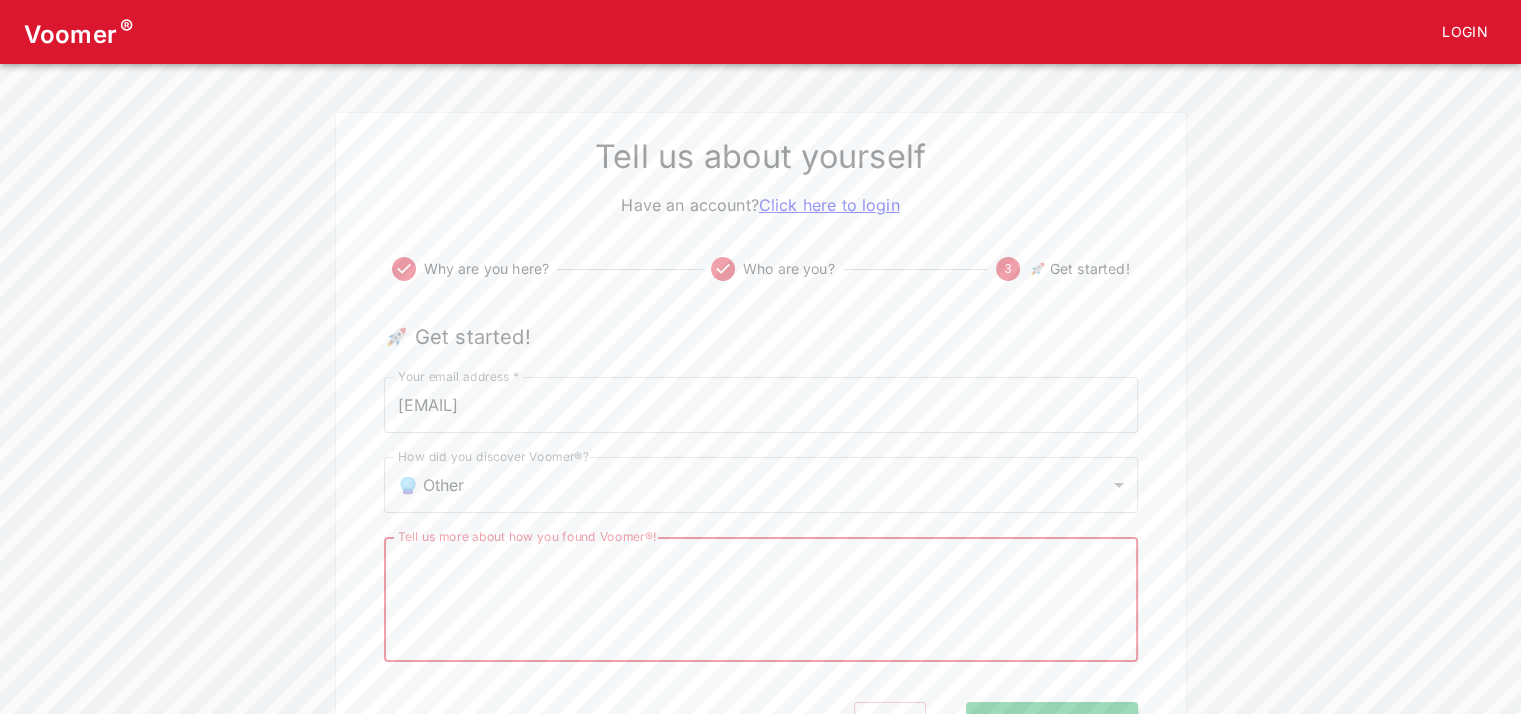 click on "Tell us more about how you found Voomer®!" at bounding box center [761, 600] 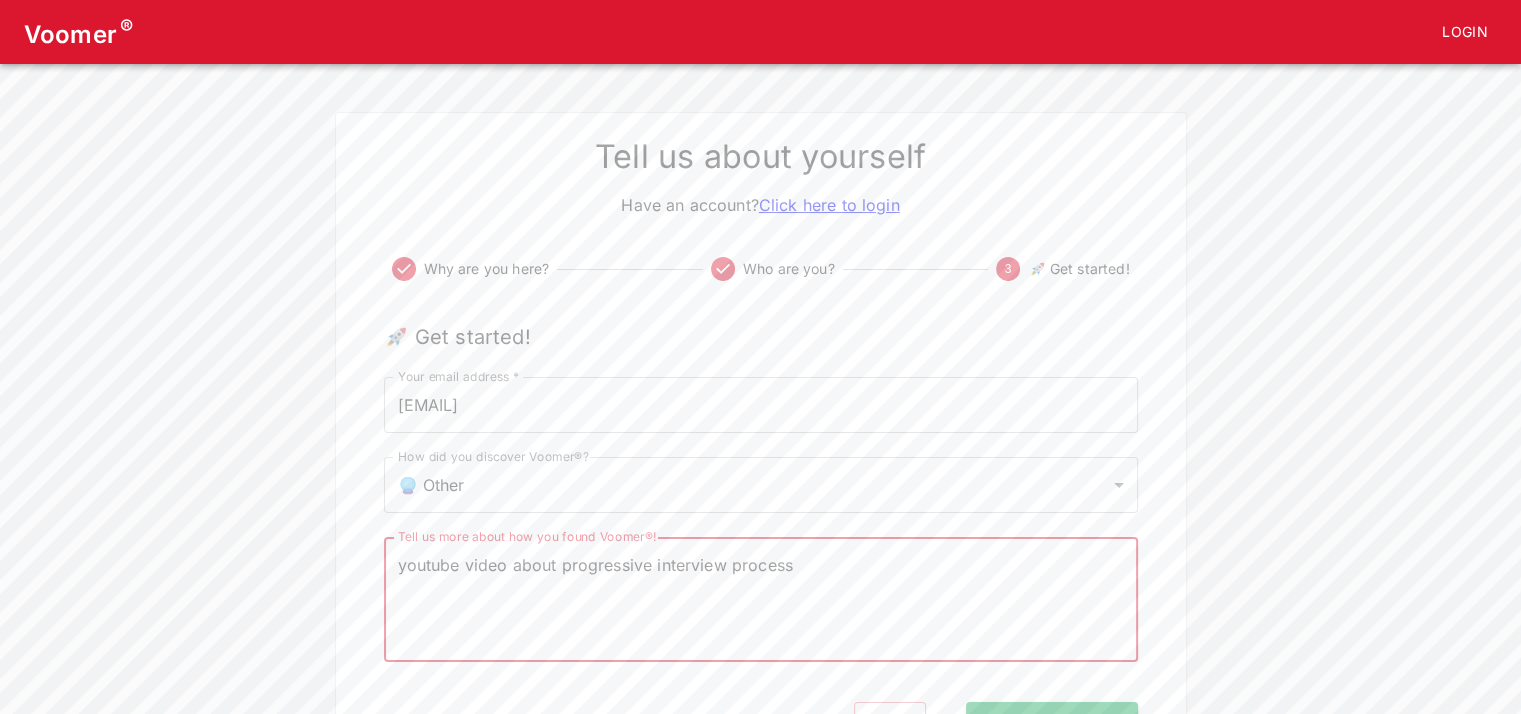 scroll, scrollTop: 102, scrollLeft: 0, axis: vertical 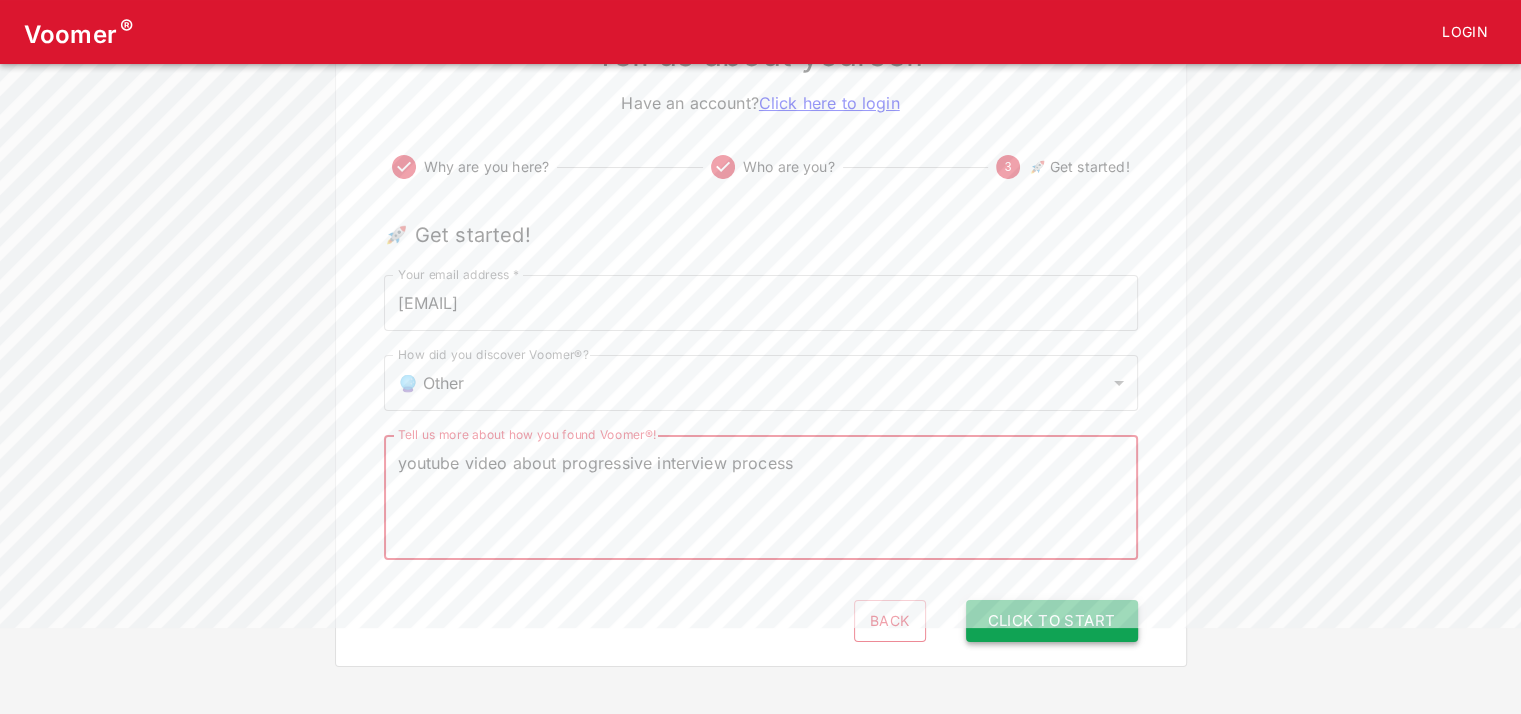 type on "youtube video about progressive interview process" 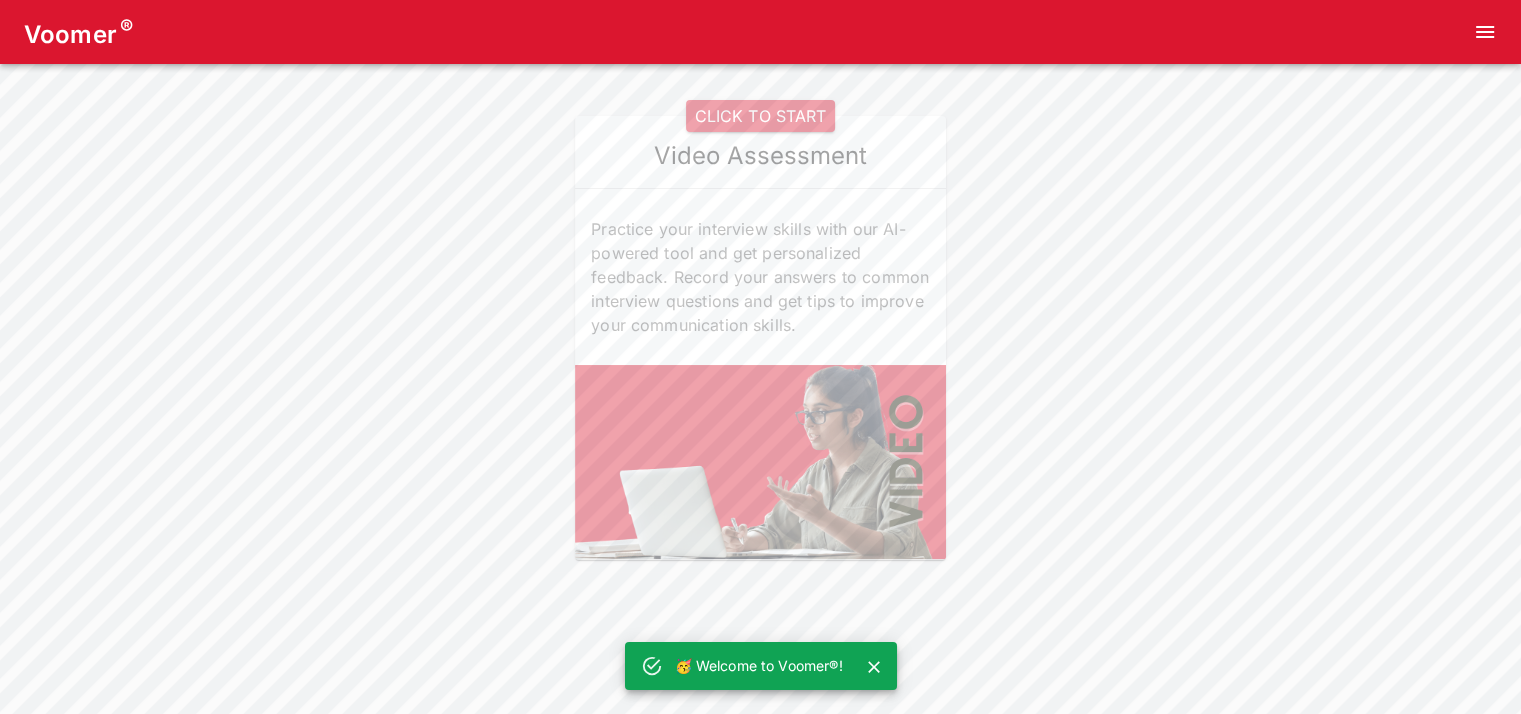 scroll, scrollTop: 16, scrollLeft: 0, axis: vertical 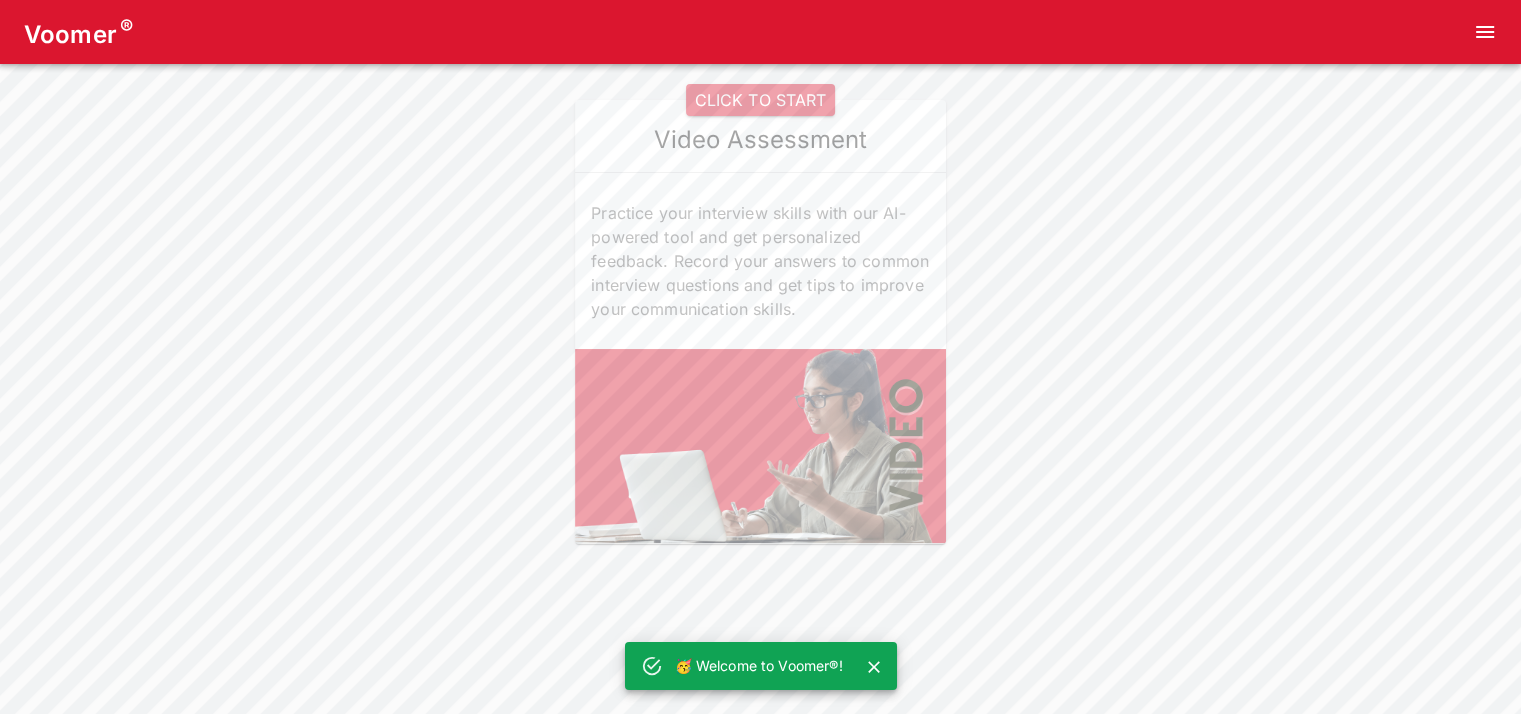 click at bounding box center (874, 667) 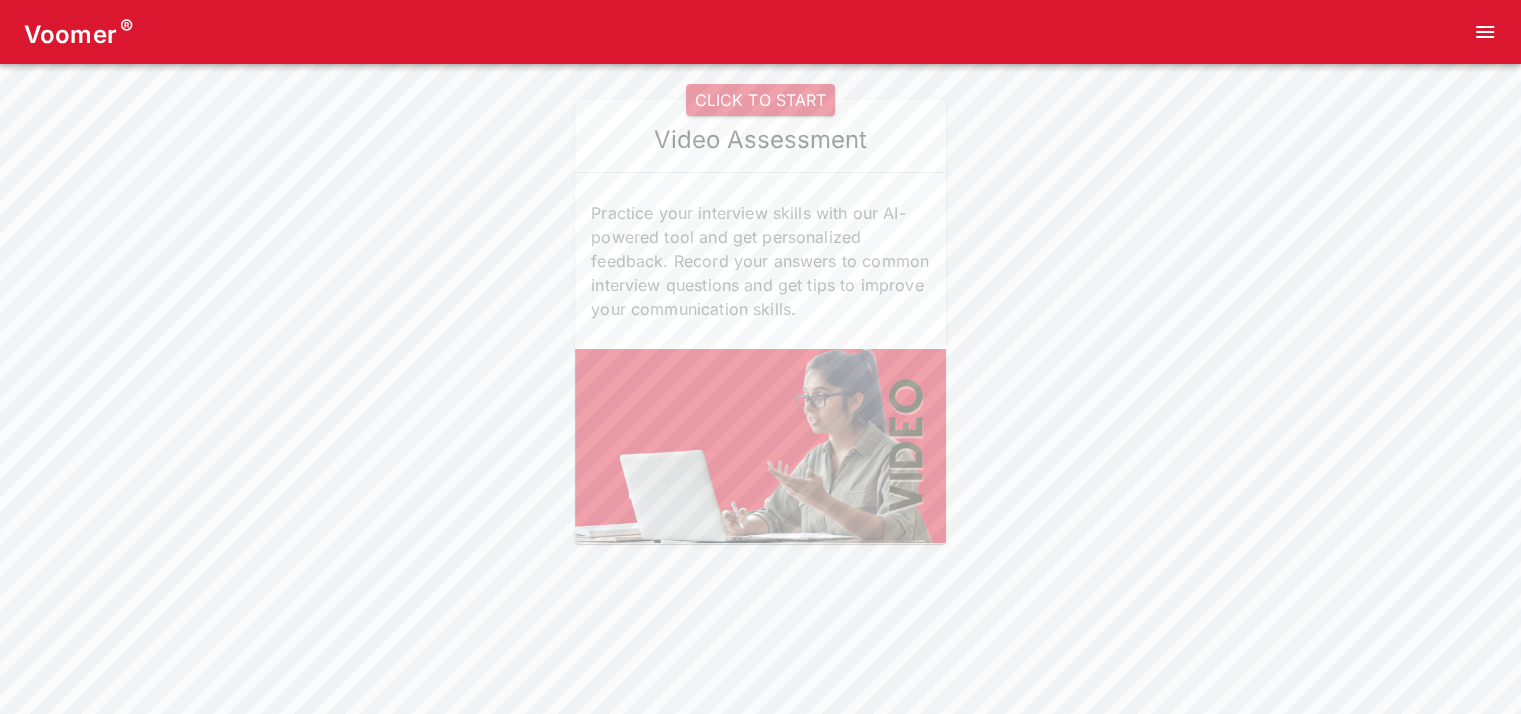 scroll, scrollTop: 0, scrollLeft: 0, axis: both 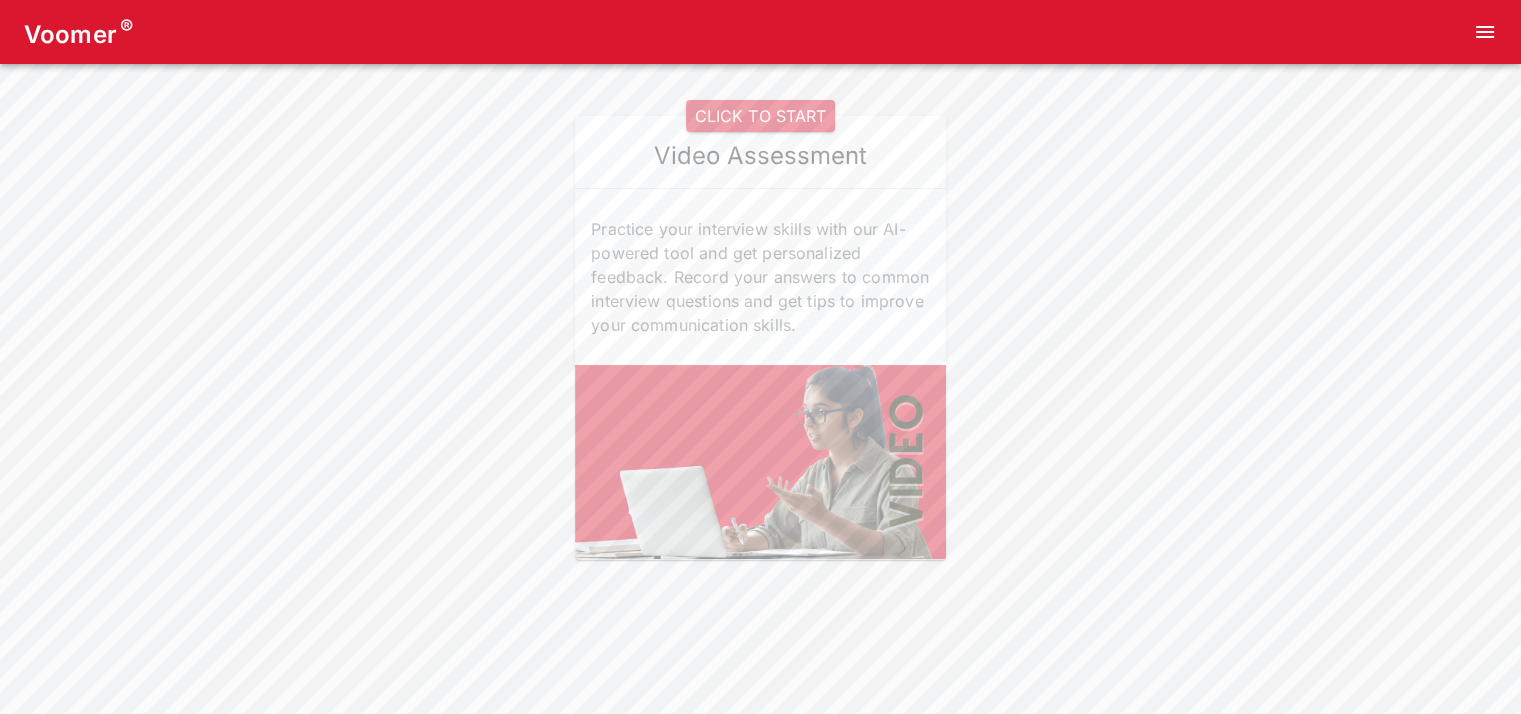 click on "CLICK TO START" at bounding box center (760, 116) 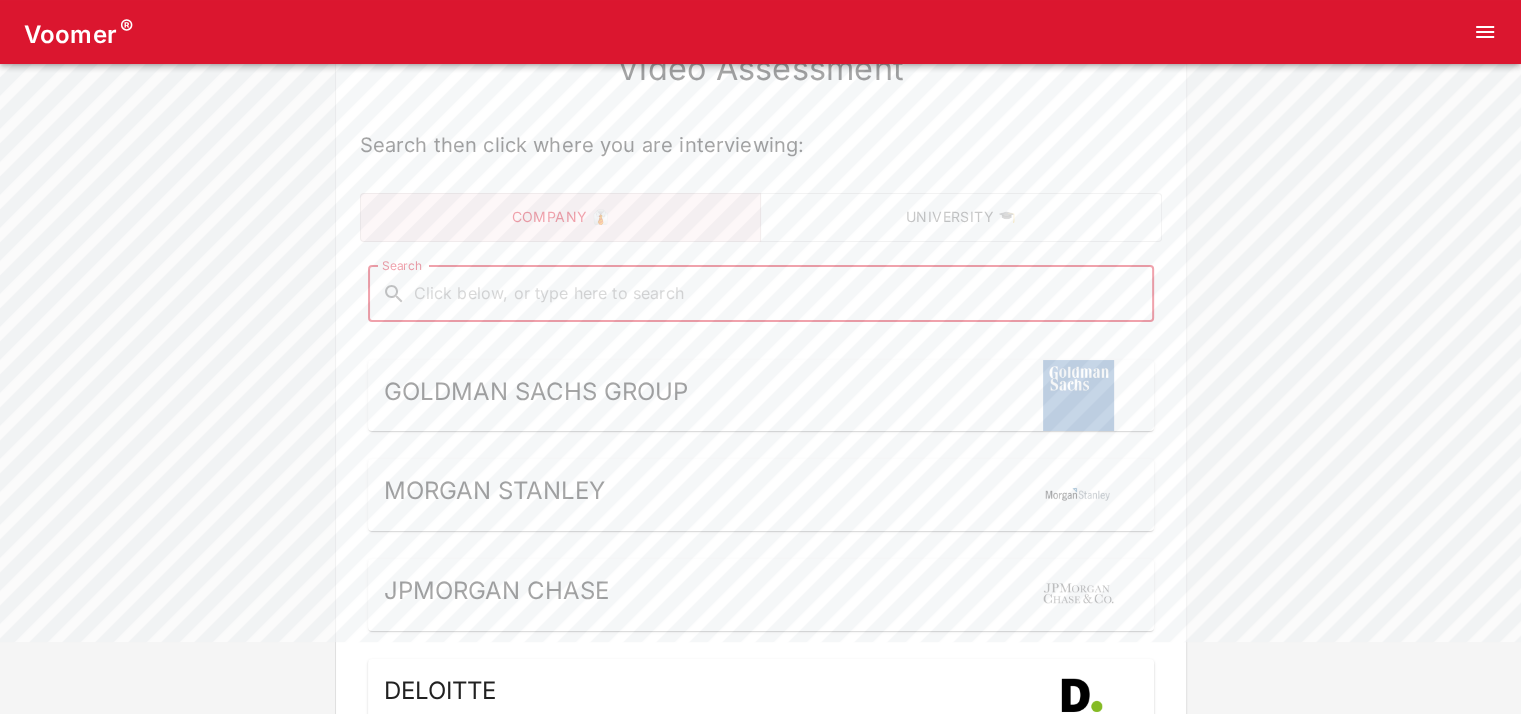 scroll, scrollTop: 92, scrollLeft: 0, axis: vertical 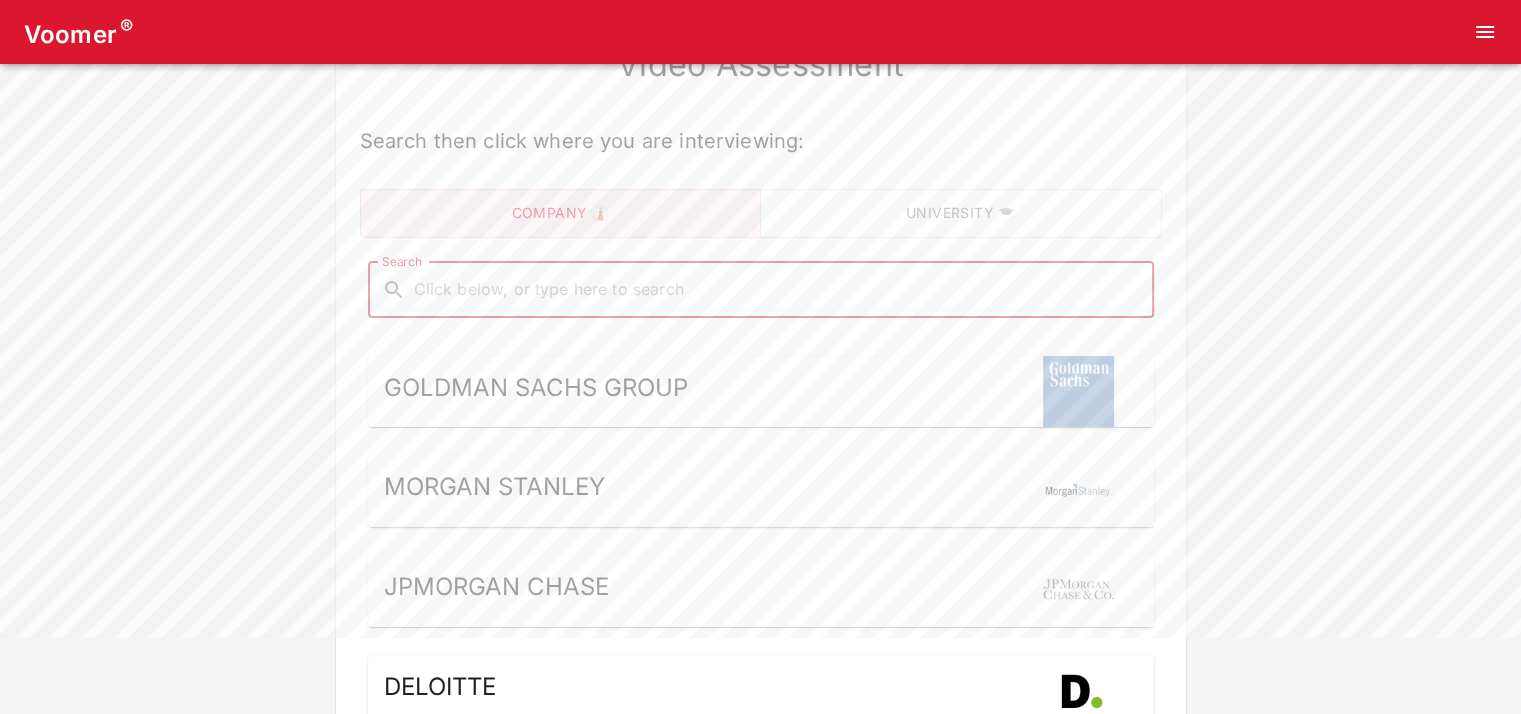 click on "Search" at bounding box center (777, 290) 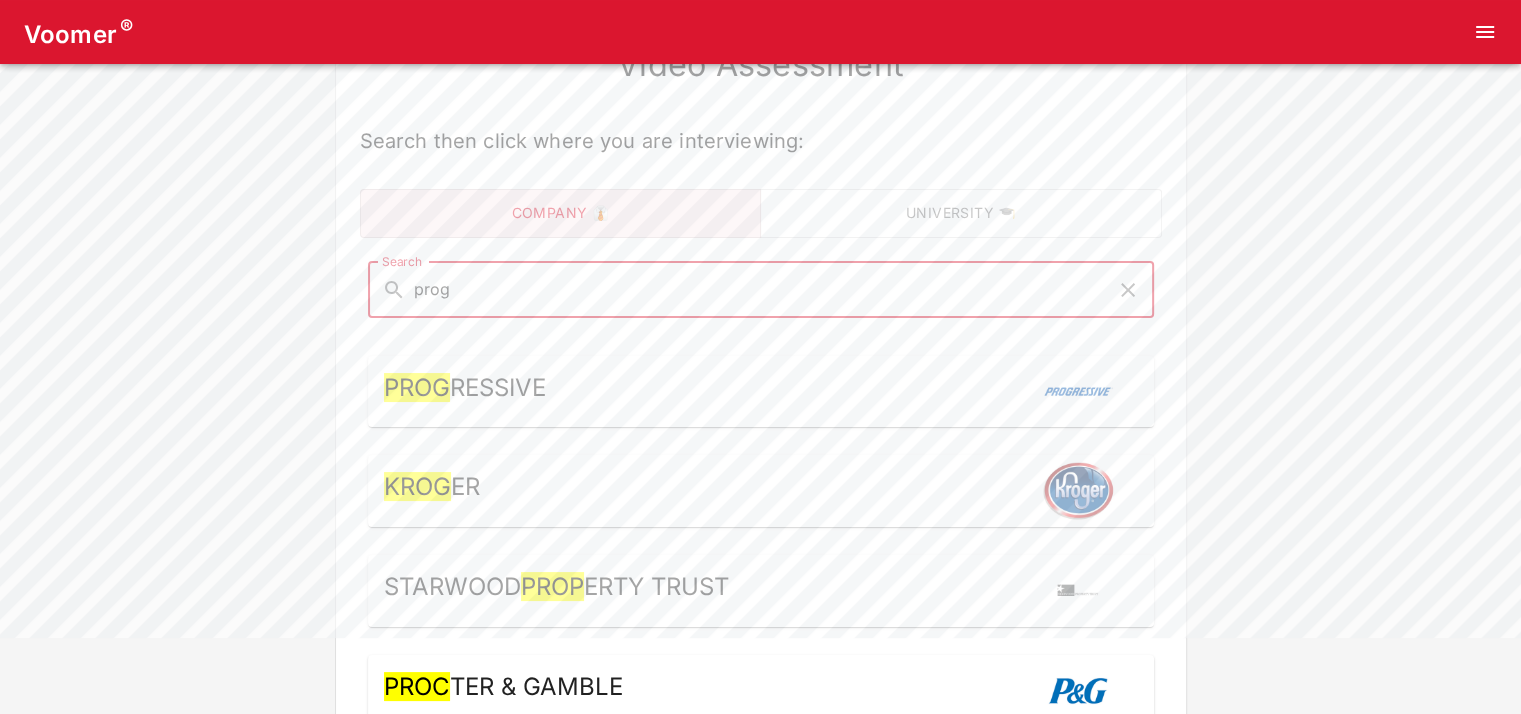 type on "prog" 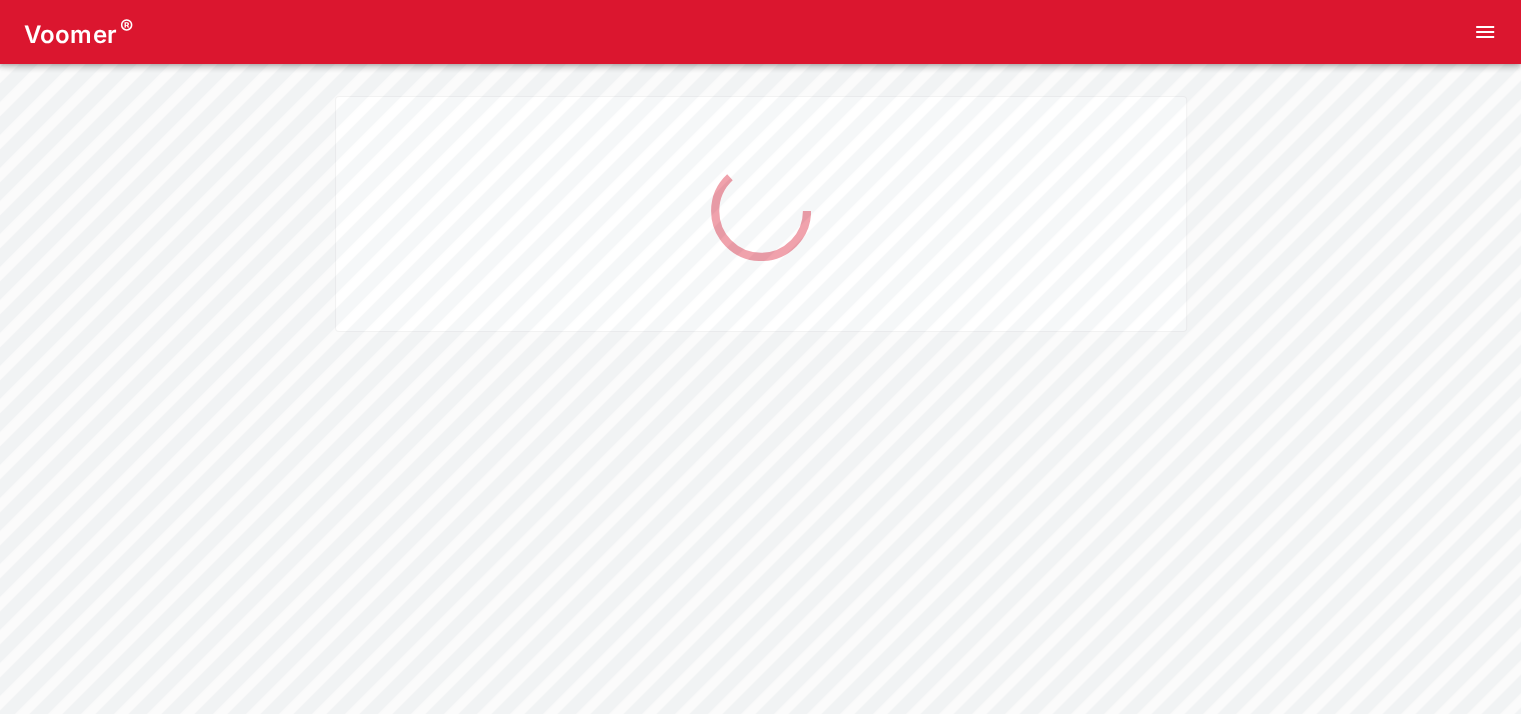 scroll, scrollTop: 16, scrollLeft: 0, axis: vertical 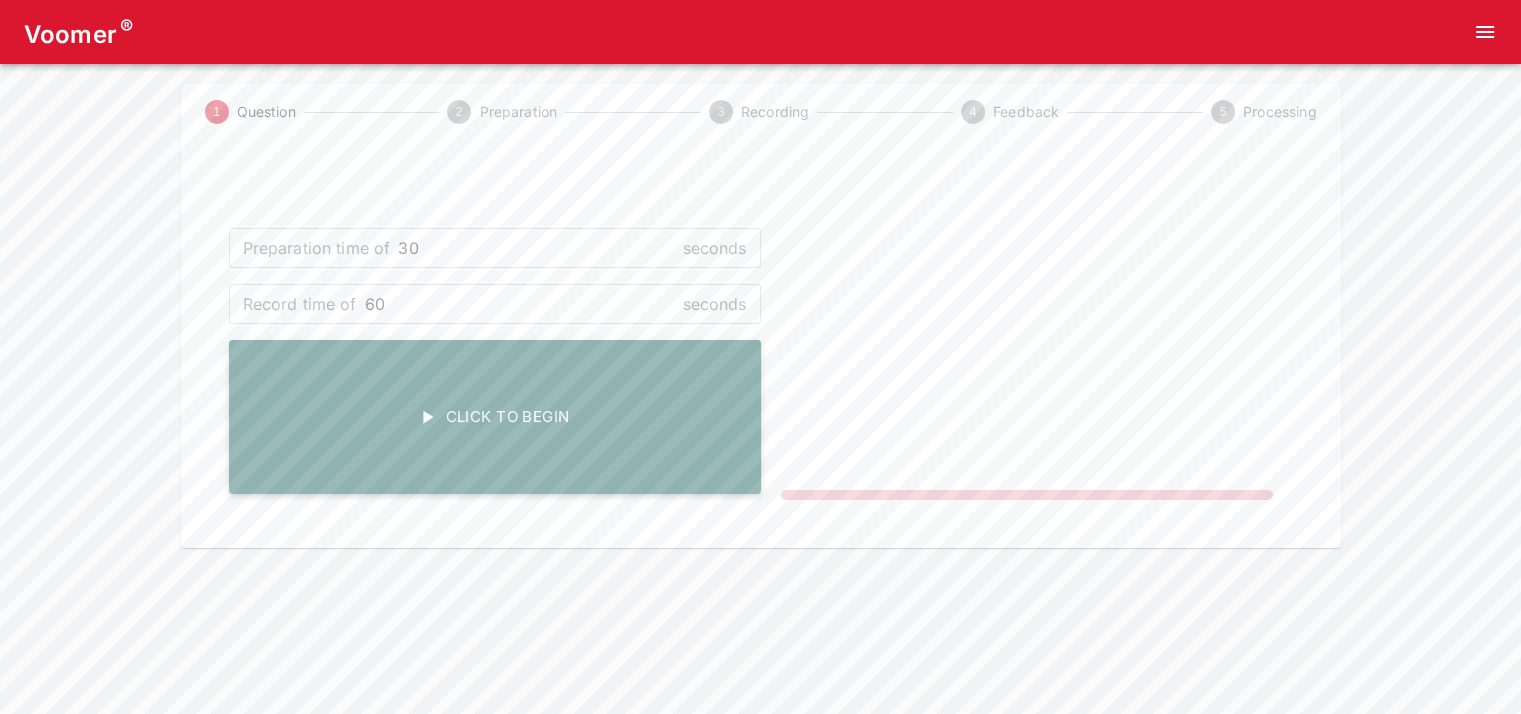 click on "Click To Begin" at bounding box center (495, 417) 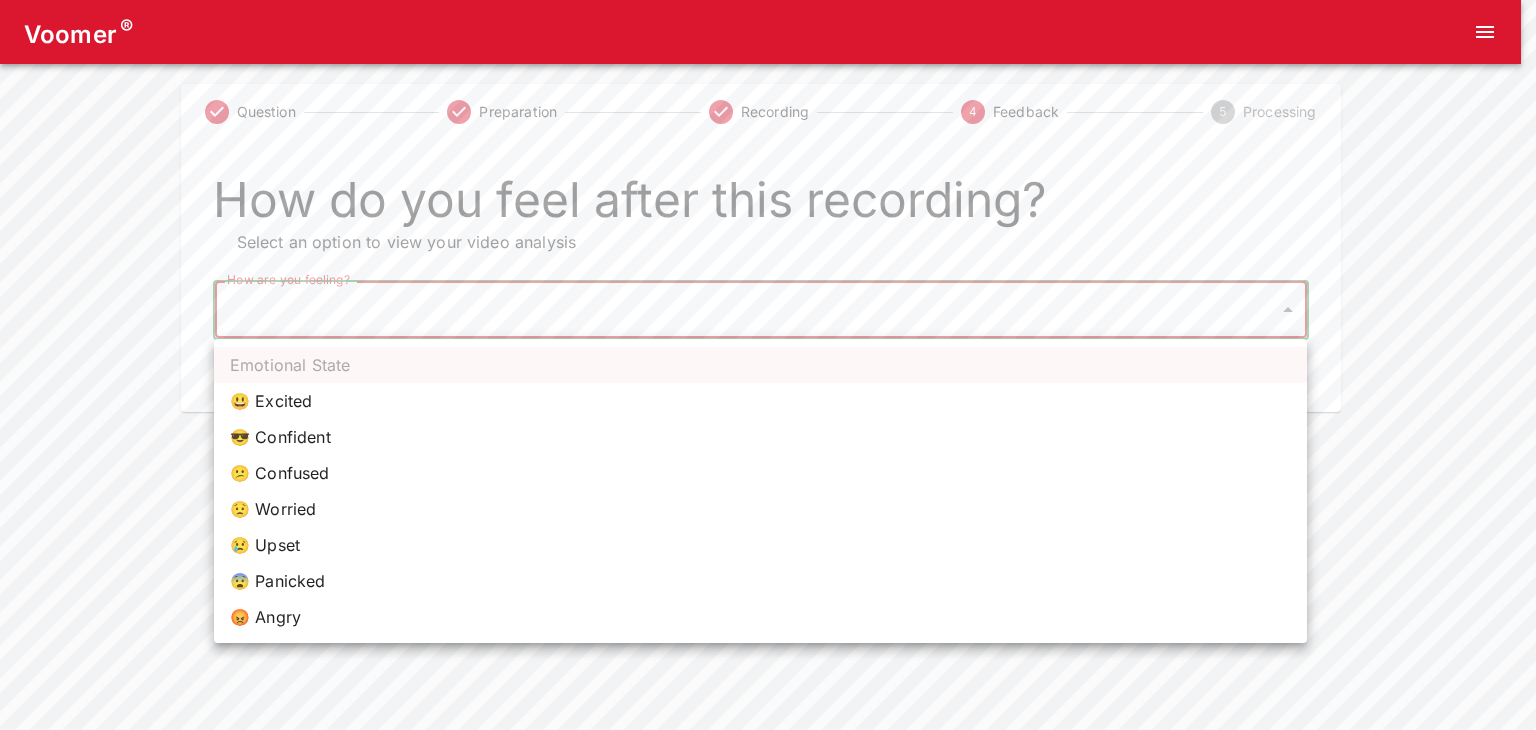 click on "Voomer ® Question Preparation Recording 4 Feedback 5 Processing How do you feel after this recording? Select an option to view your video analysis How are you feeling? ​ How are you feeling? Home Analysis Tokens: 0 Pricing Log Out Emotional State  😃 Excited  😎 Confident  😕 Confused 😟 Worried  😢 Upset  😨 Panicked  😡 Angry" at bounding box center [768, 206] 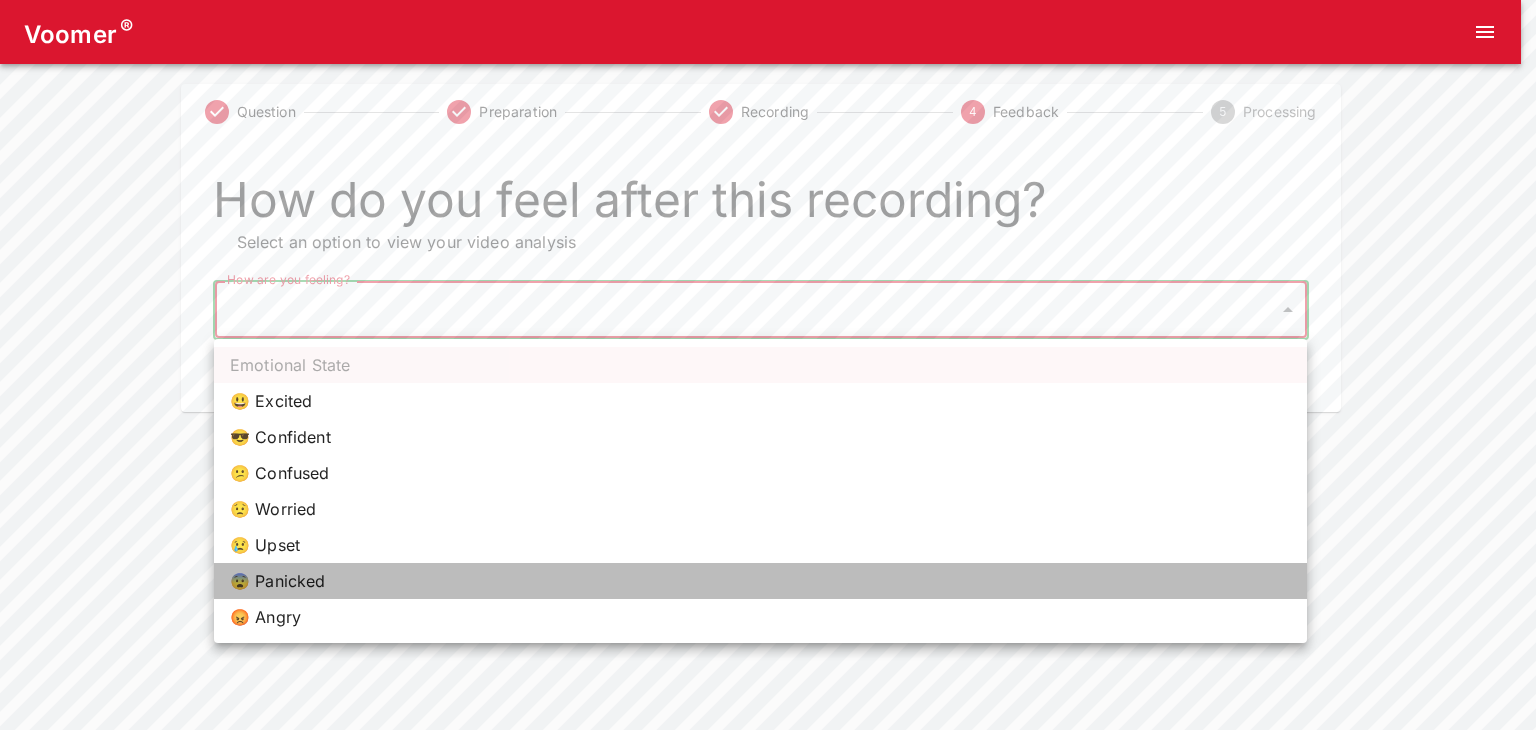 click on "😨 Panicked" at bounding box center (760, 581) 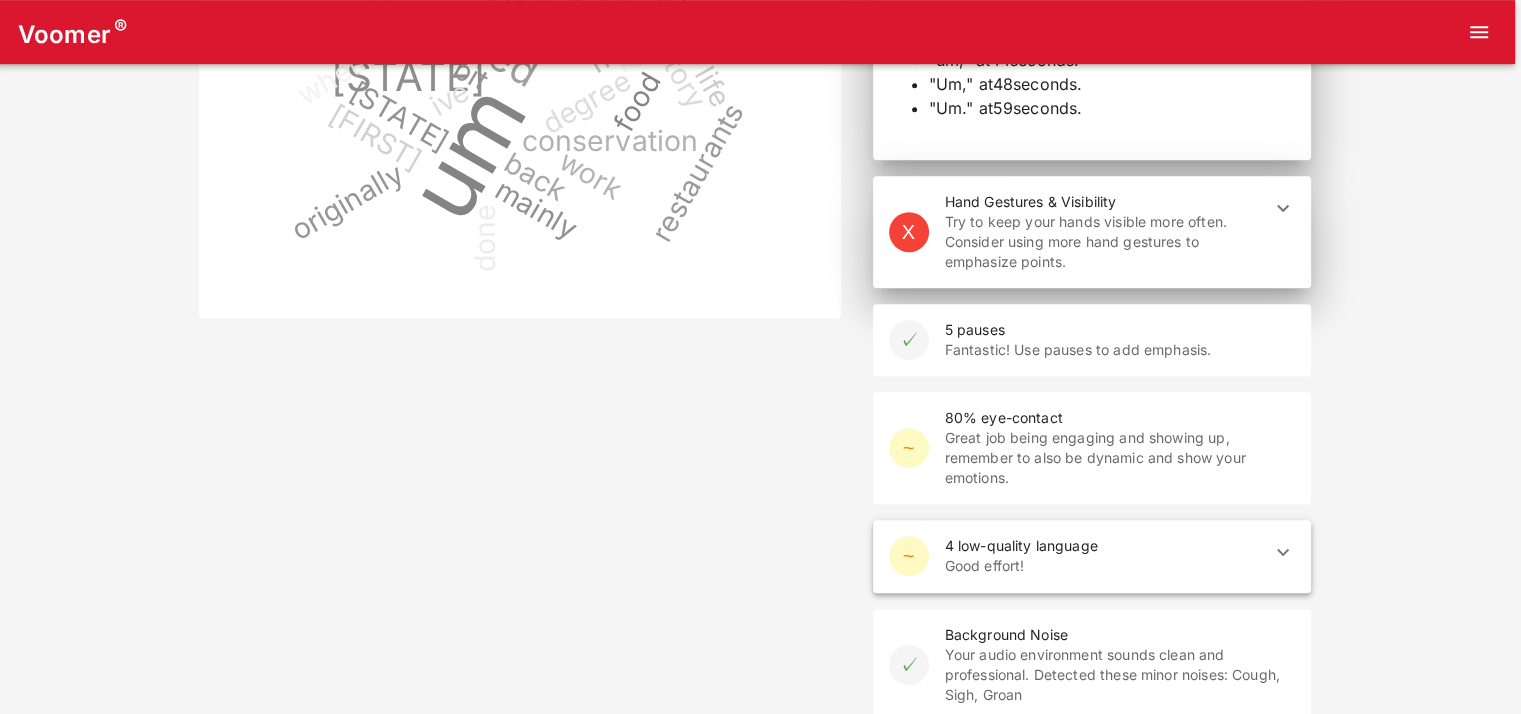 scroll, scrollTop: 1037, scrollLeft: 6, axis: both 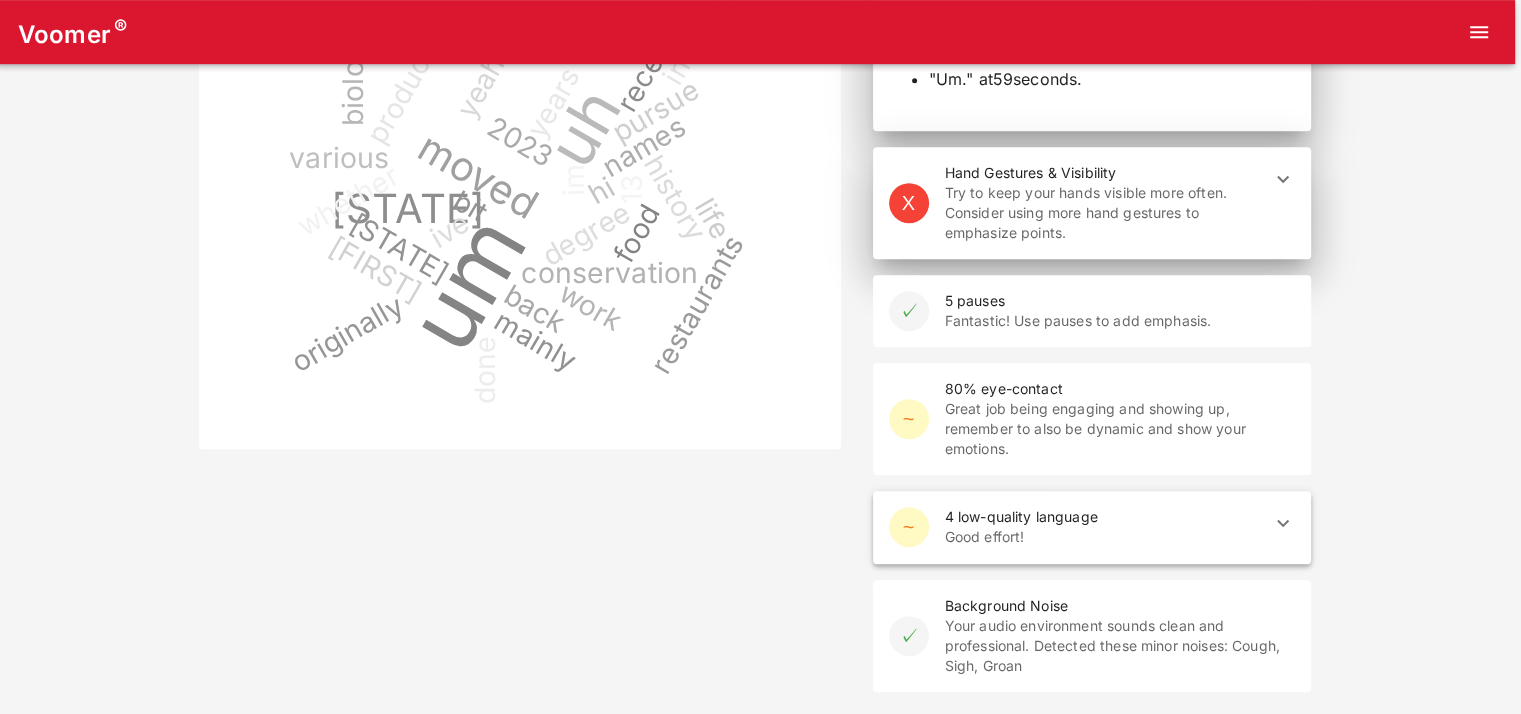 click on "4 low-quality language" at bounding box center (1104, 517) 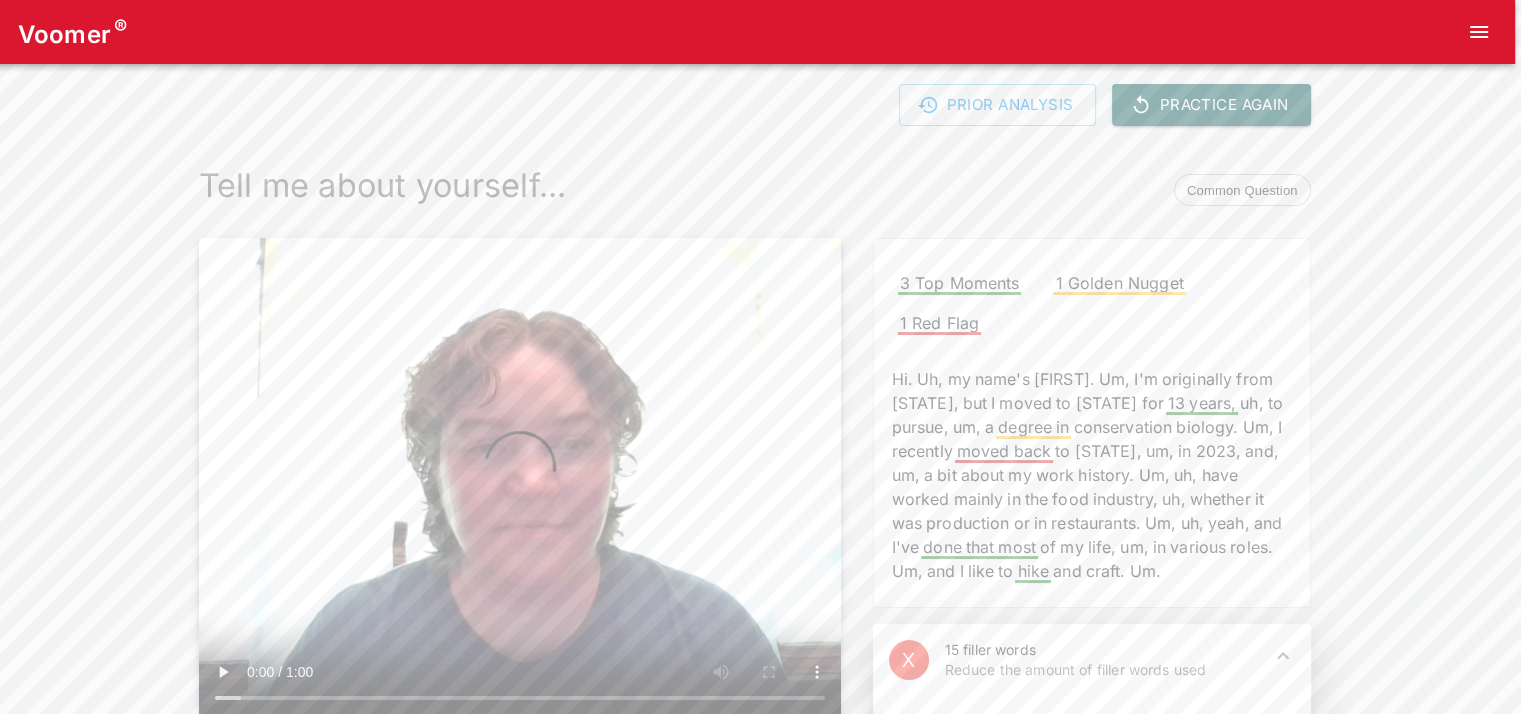 scroll, scrollTop: 184, scrollLeft: 6, axis: both 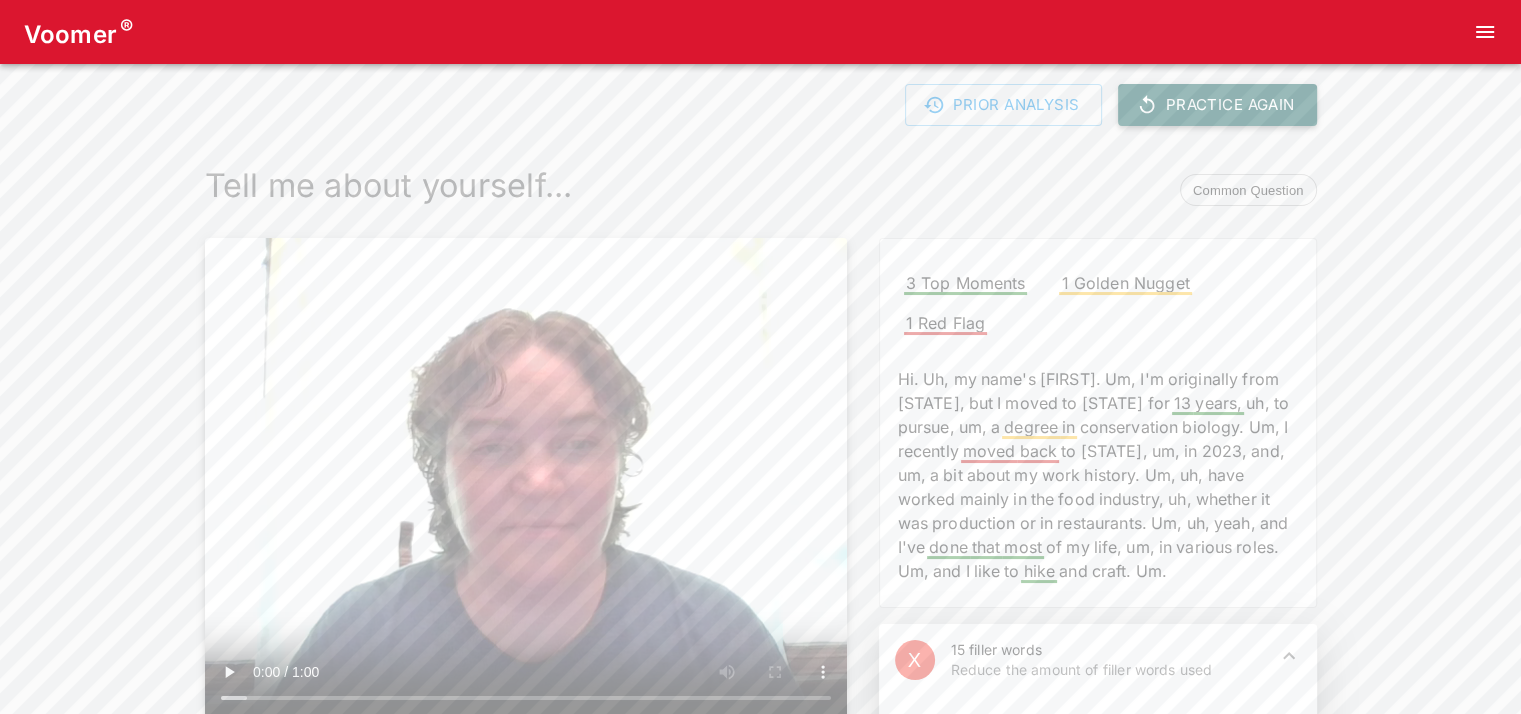 click on "Practice Again" at bounding box center [1217, 105] 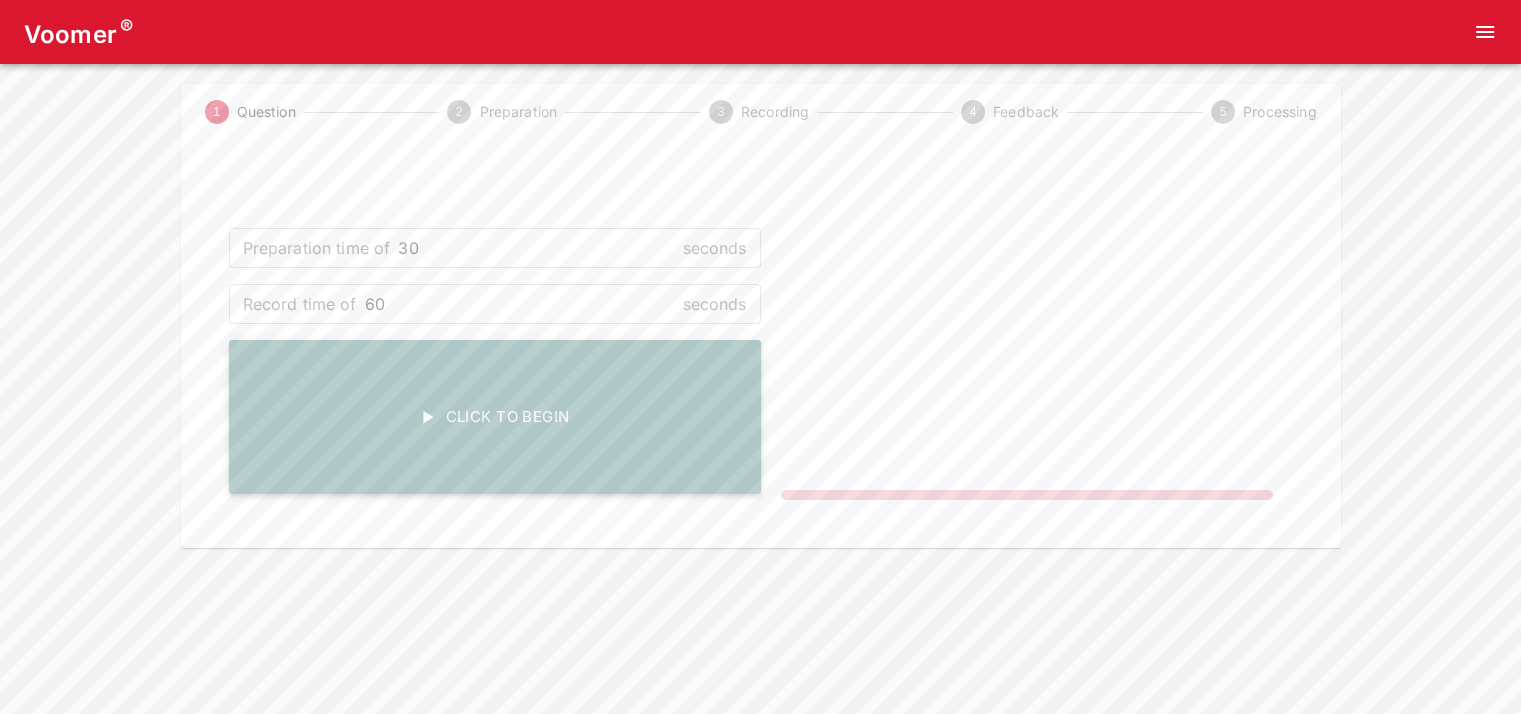 click on "Click To Begin" at bounding box center (495, 417) 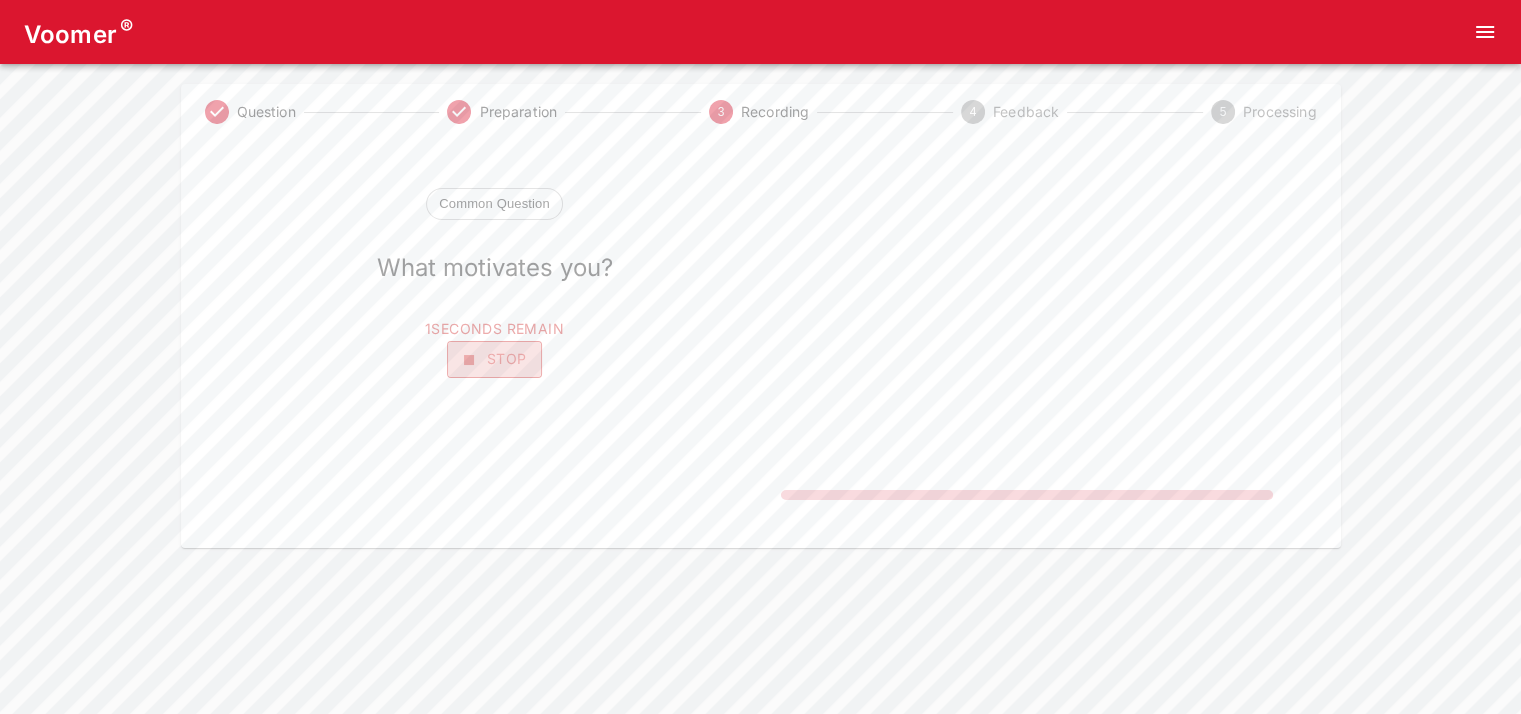 click at bounding box center [469, 360] 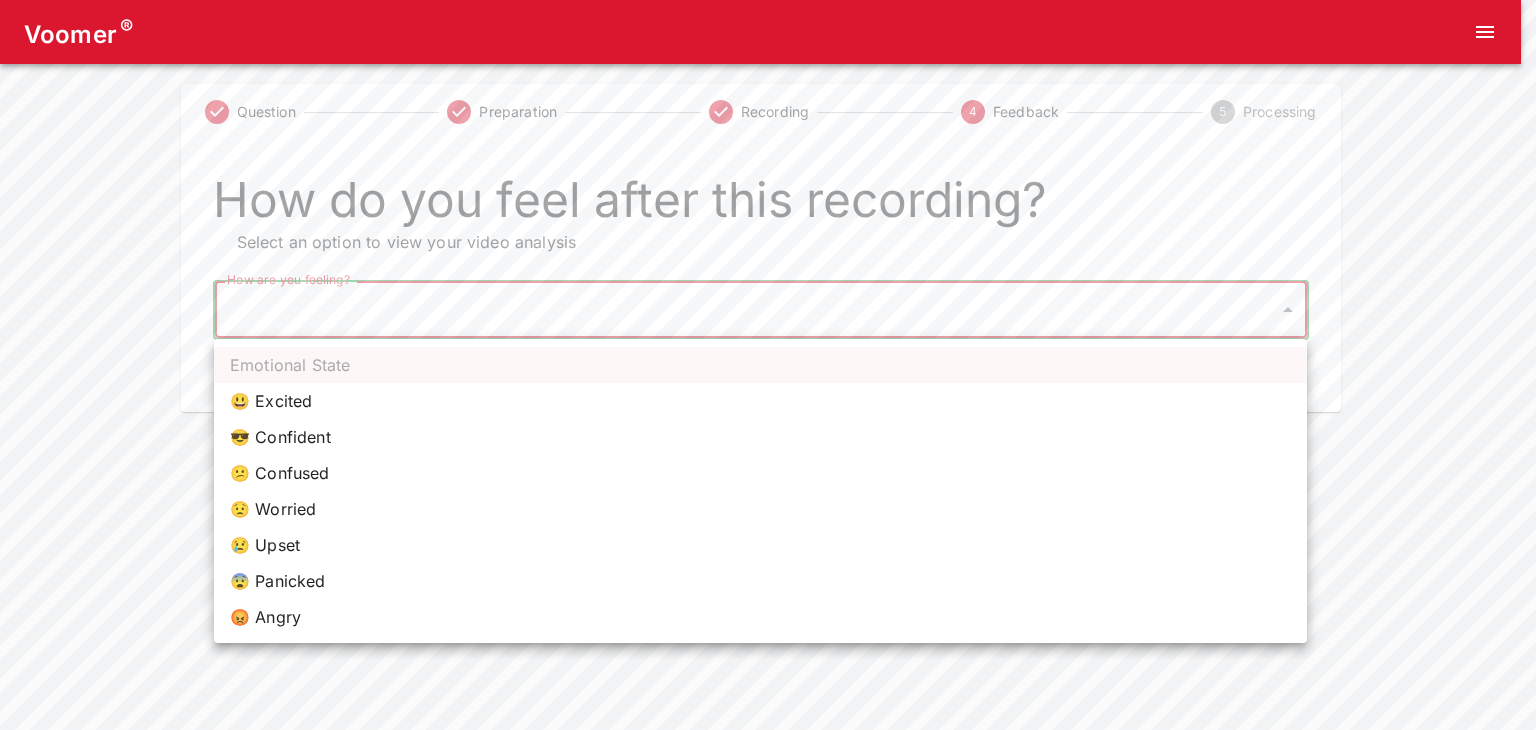 click on "Voomer ® Question Preparation Recording 4 Feedback 5 Processing How do you feel after this recording? Select an option to view your video analysis How are you feeling? ​ How are you feeling? Home Analysis Tokens: 0 Pricing Log Out Emotional State  😃 Excited  😎 Confident  😕 Confused 😟 Worried  😢 Upset  😨 Panicked  😡 Angry" at bounding box center [768, 206] 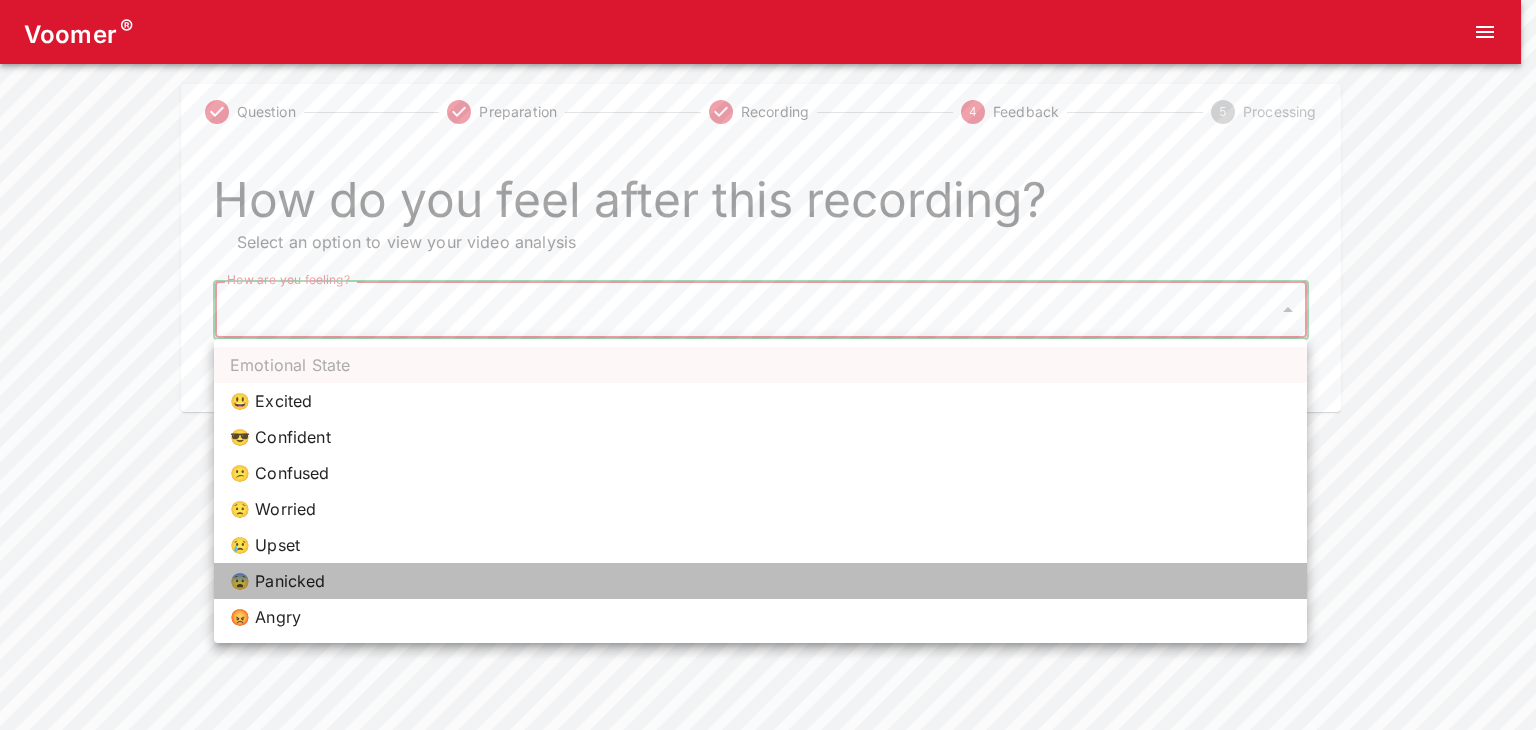 click on "😨 Panicked" at bounding box center (760, 581) 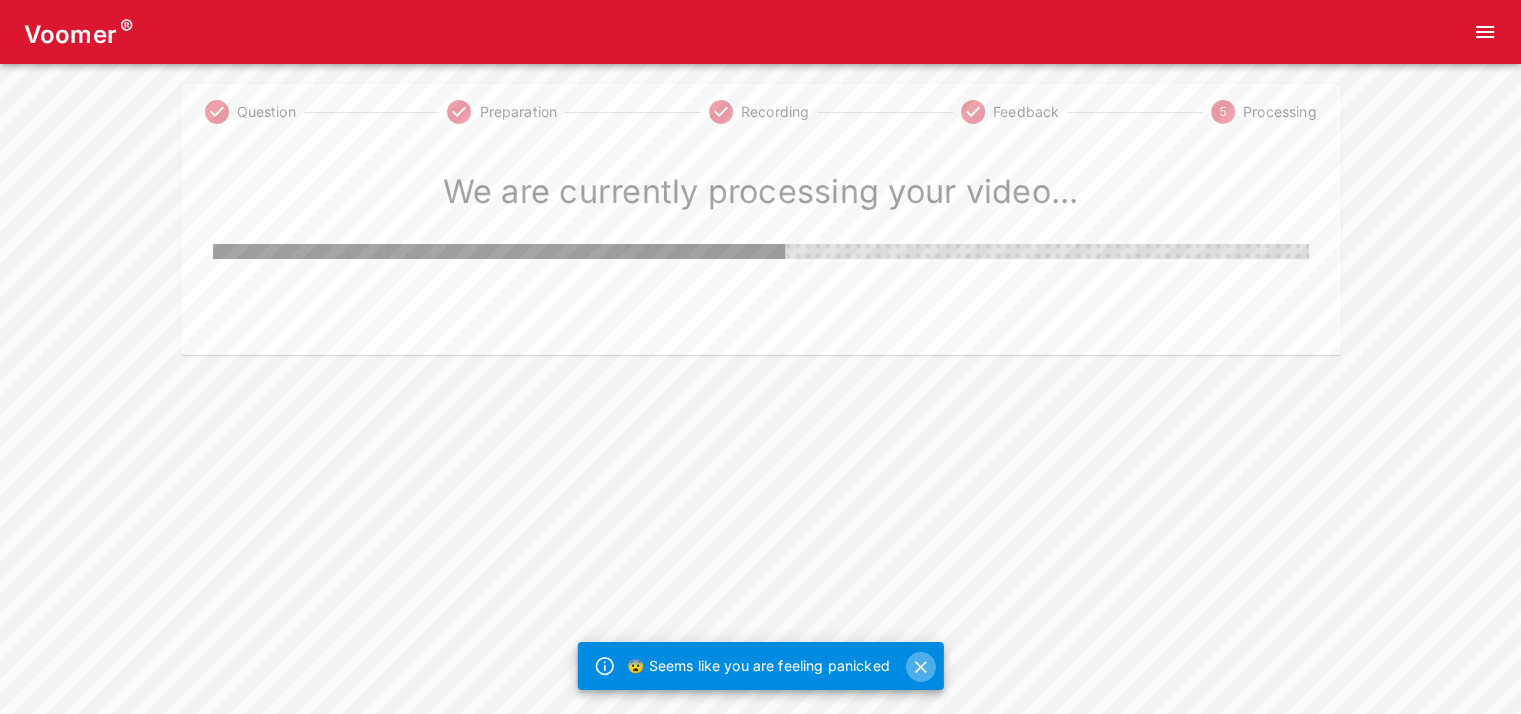 click at bounding box center [921, 667] 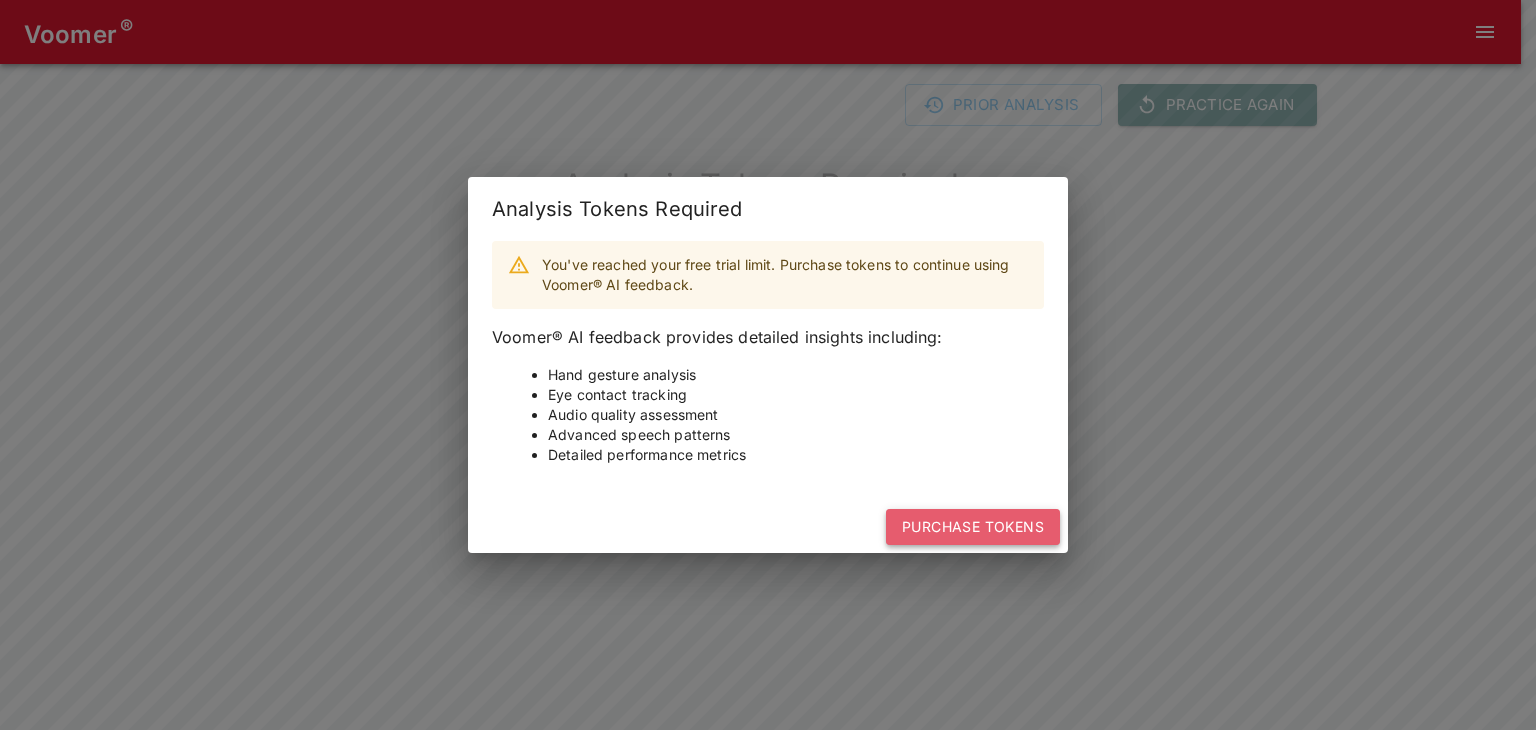 click on "Purchase Tokens" at bounding box center [973, 527] 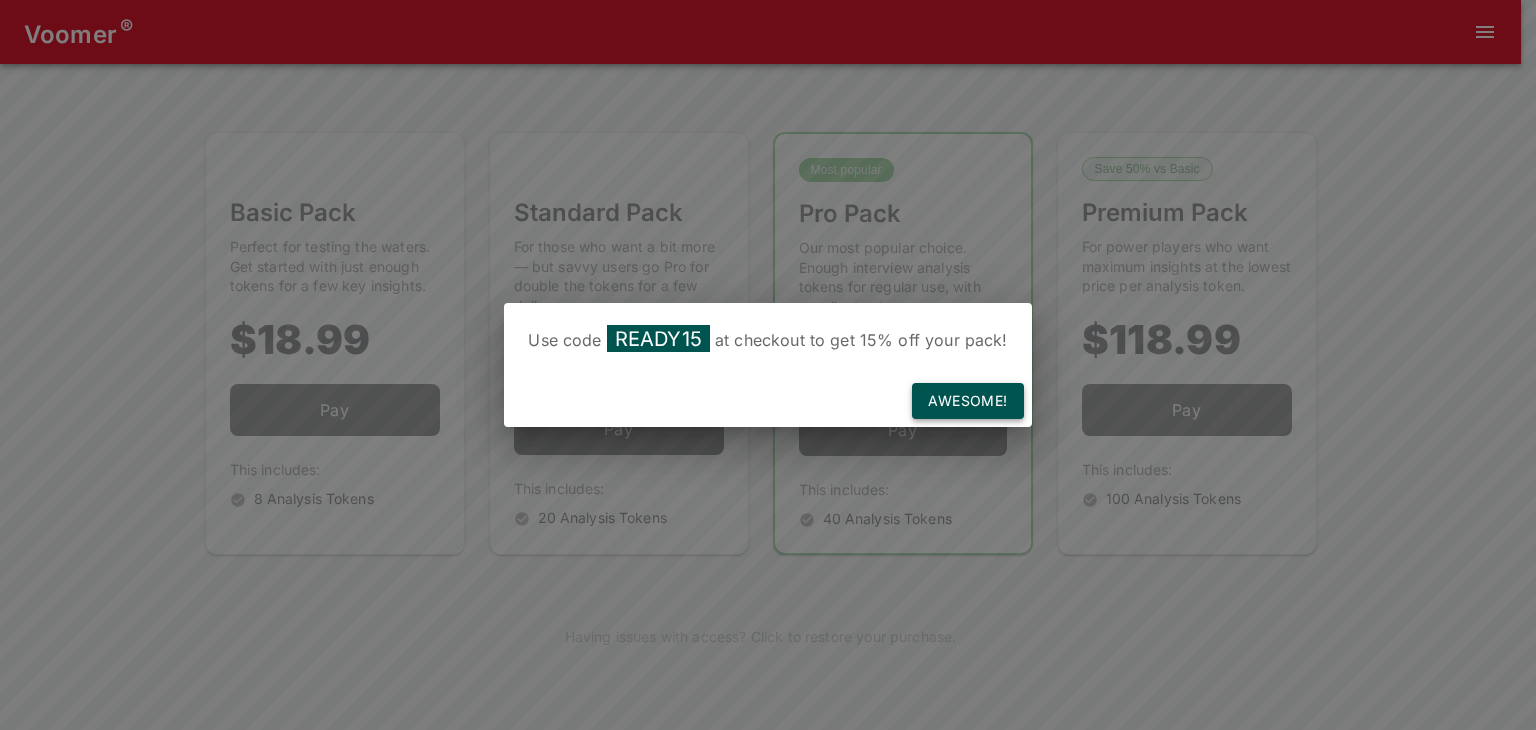 click on "Awesome!" at bounding box center (967, 401) 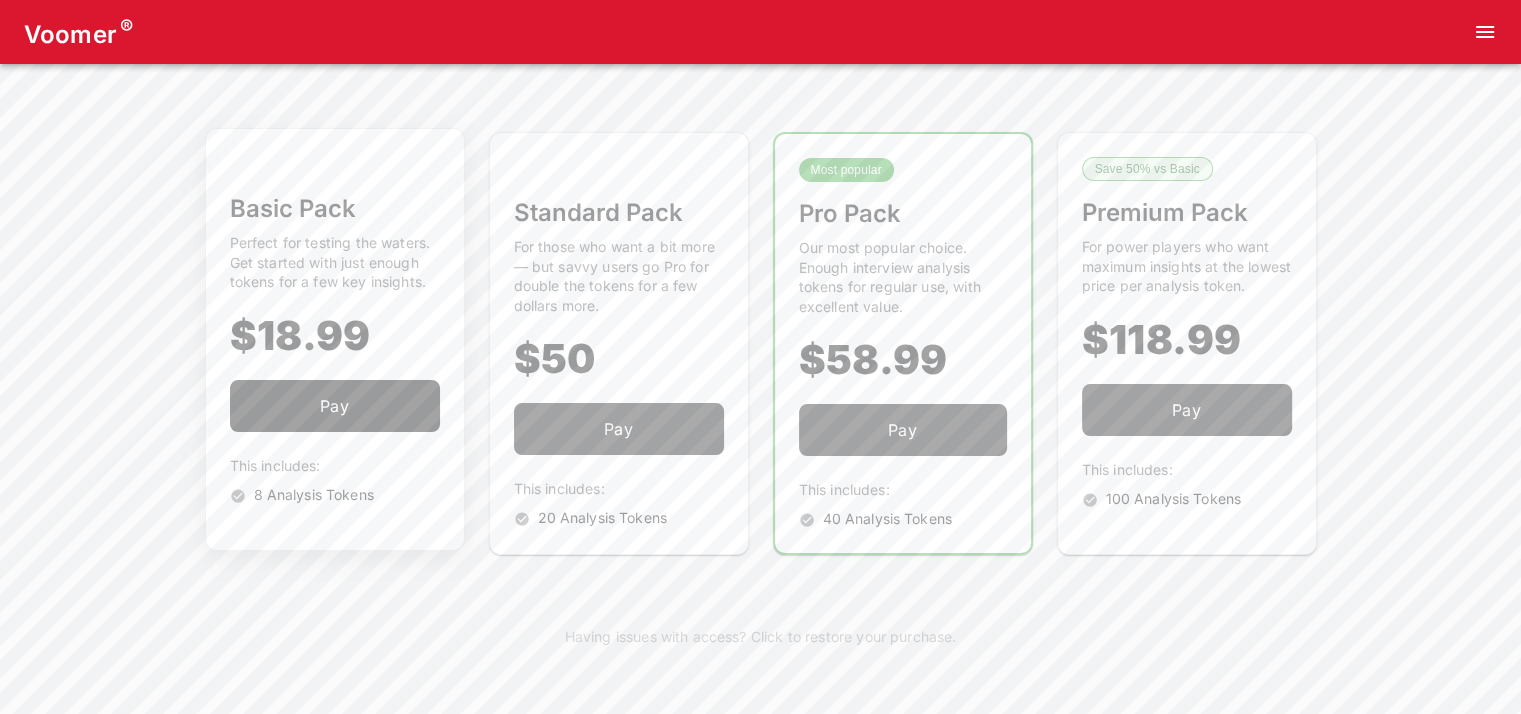 click on "Pay" at bounding box center [335, 406] 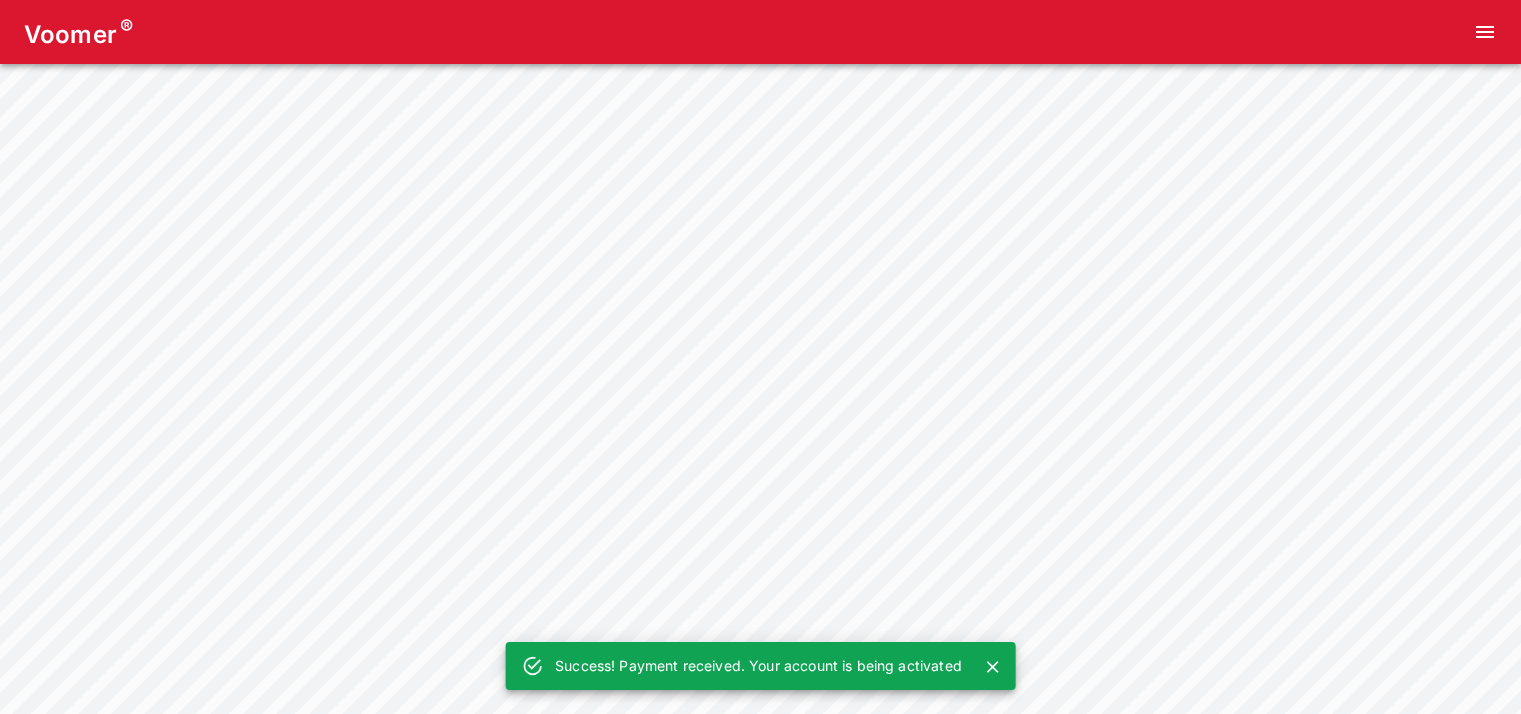 scroll, scrollTop: 0, scrollLeft: 0, axis: both 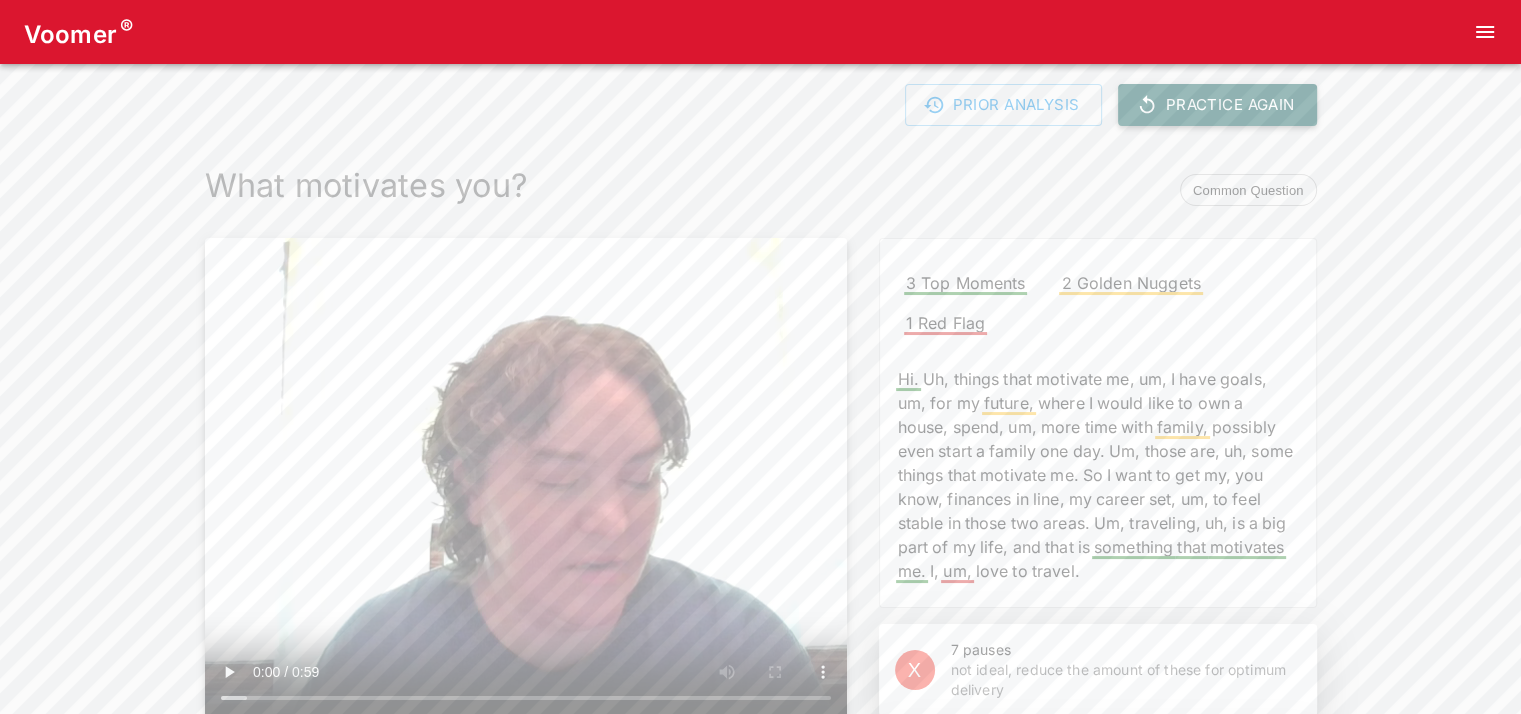 click on "Practice Again" at bounding box center [1217, 105] 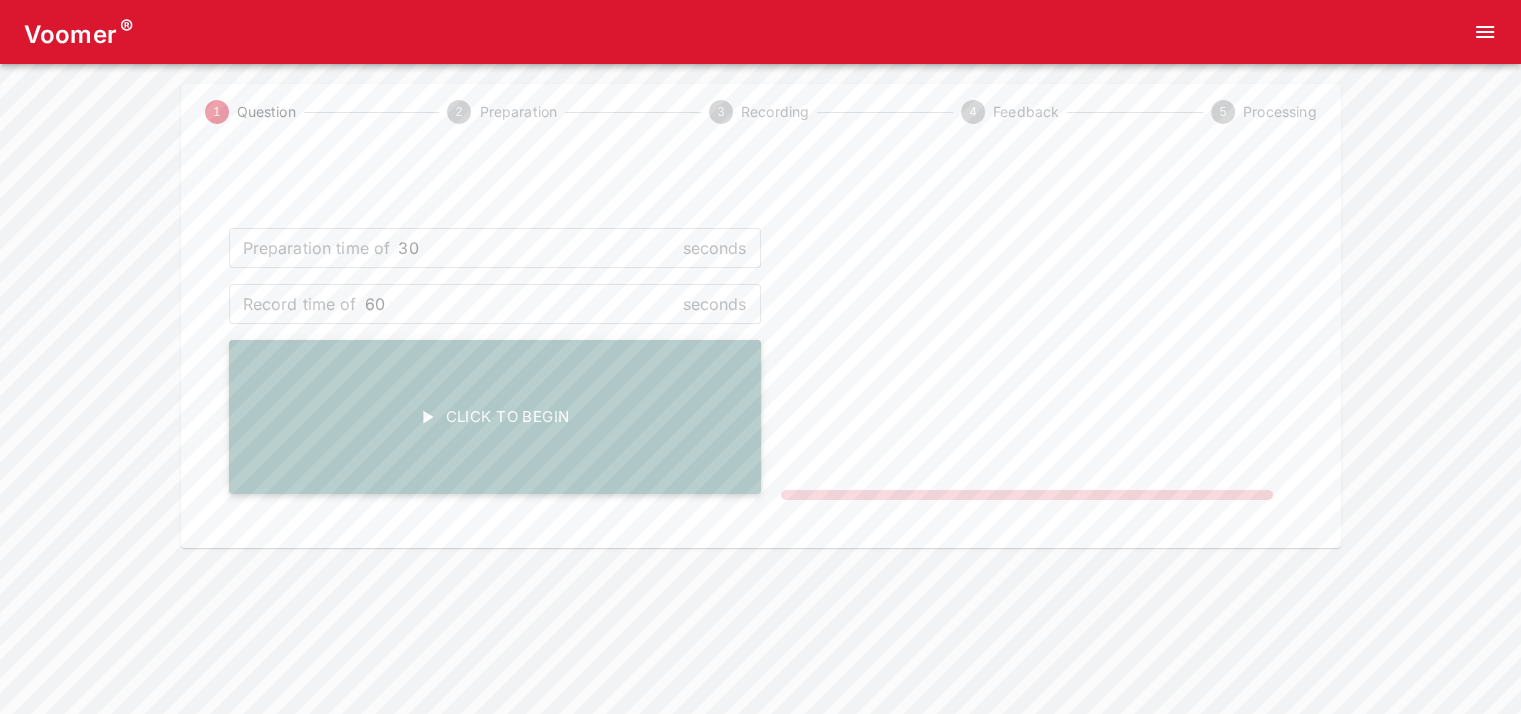 click on "Click To Begin" at bounding box center (495, 417) 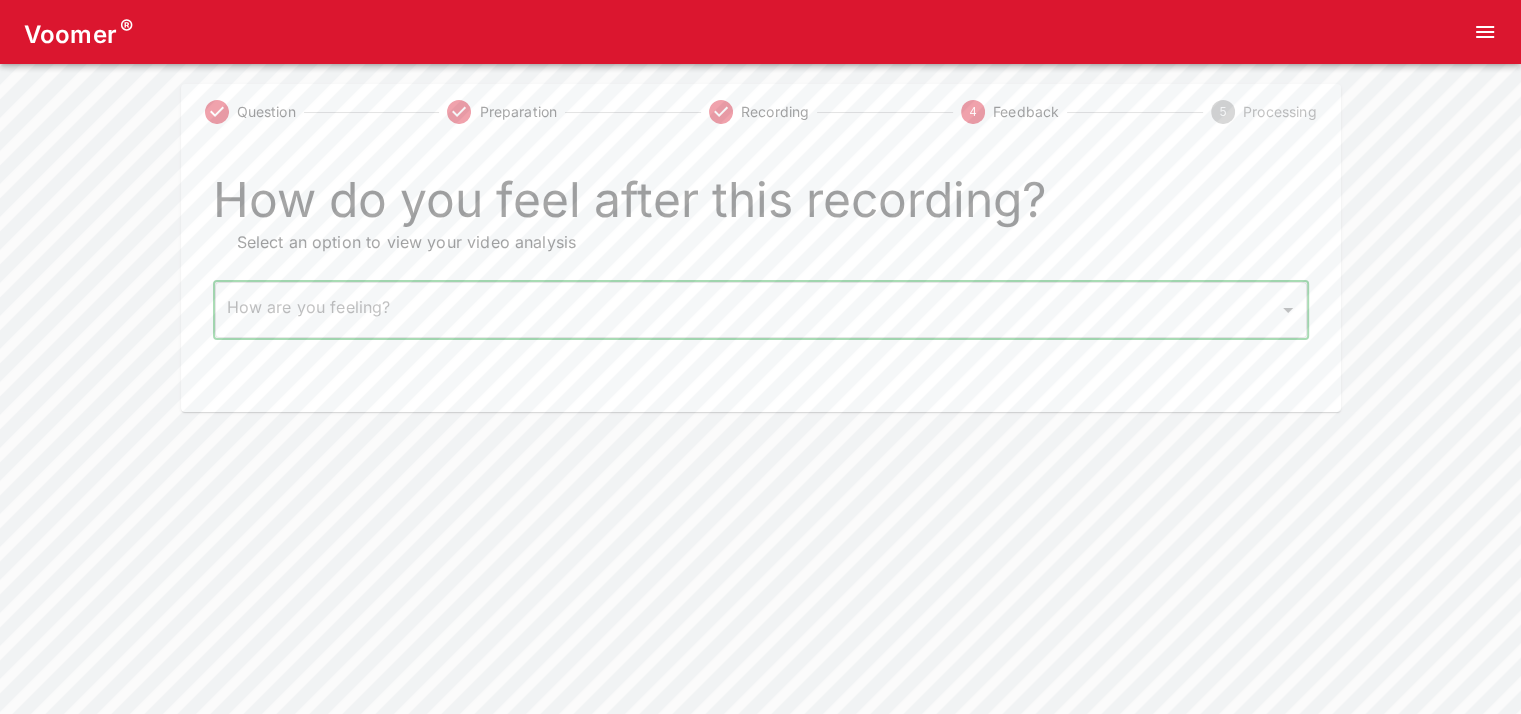 click on "Voomer ® Question Preparation Recording 4 Feedback 5 Processing How do you feel after this recording? Select an option to view your video analysis How are you feeling? ​ How are you feeling? Home Analysis Tokens: 0 Pricing Log Out" at bounding box center [760, 206] 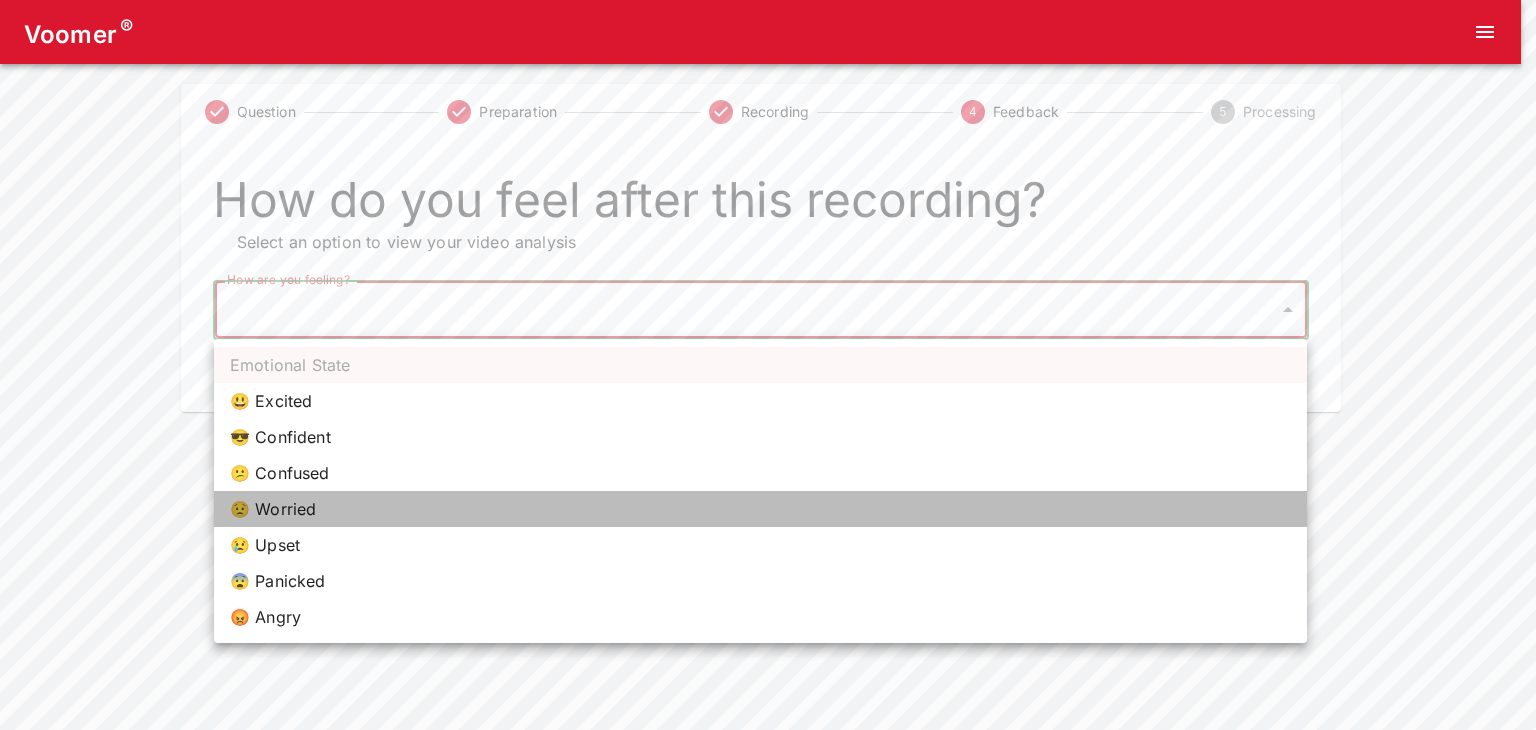 click on "😟 Worried" at bounding box center (760, 509) 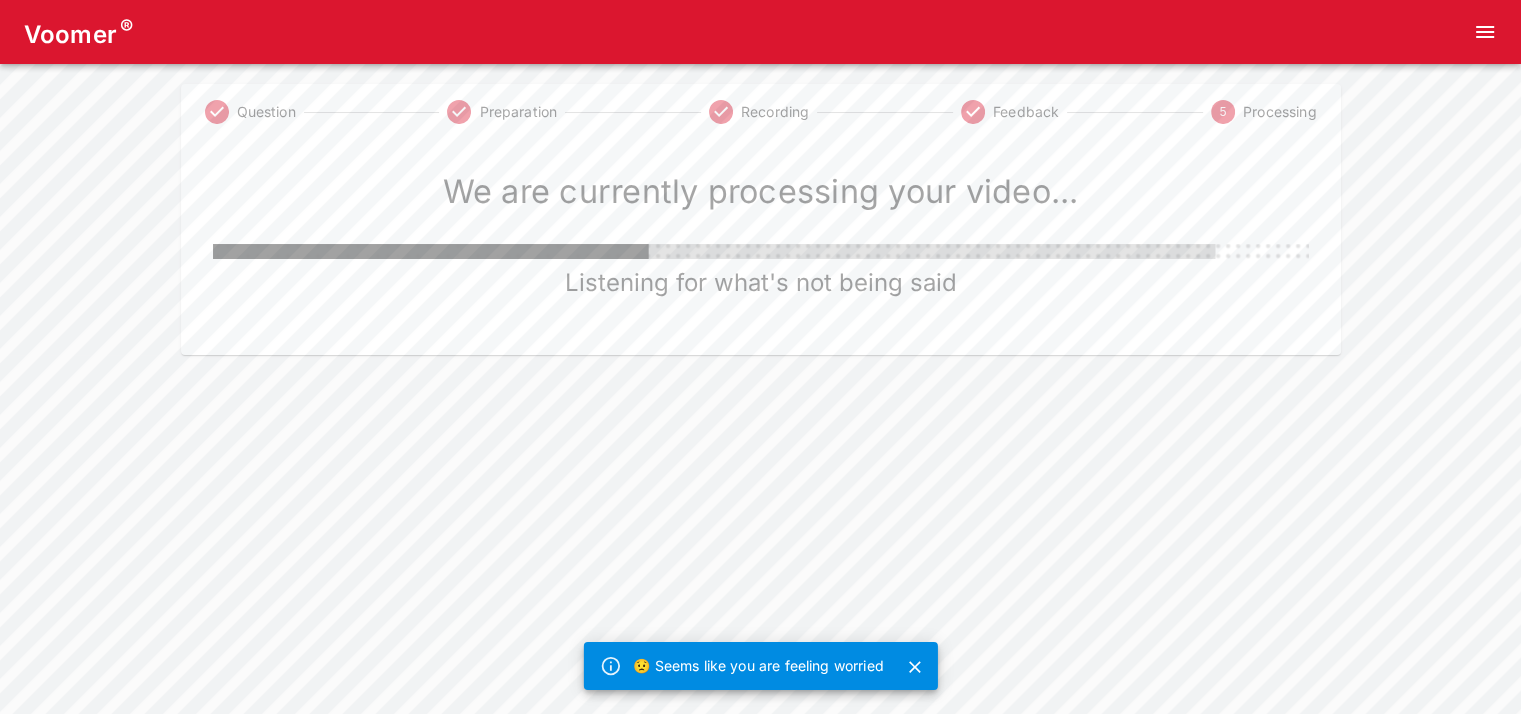 click at bounding box center [915, 667] 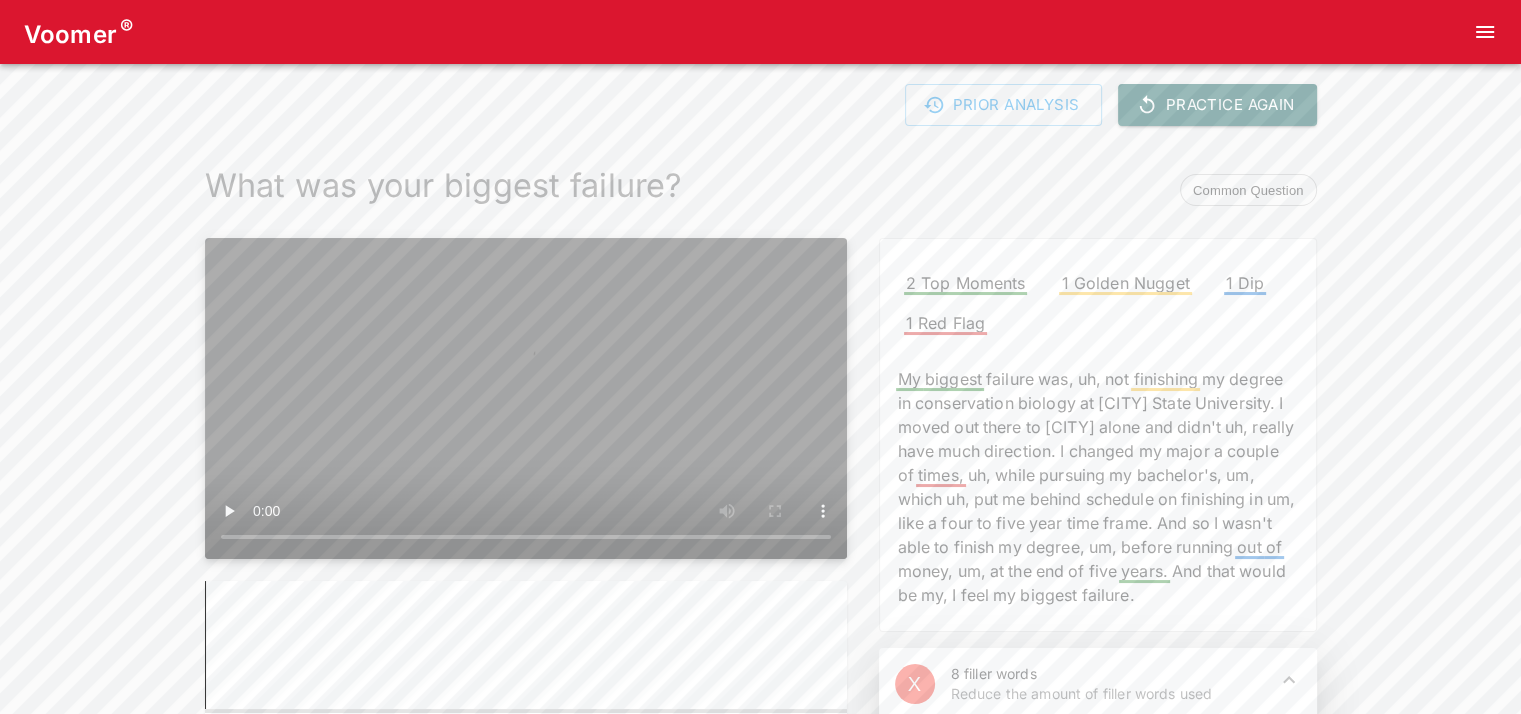 scroll, scrollTop: 116, scrollLeft: 0, axis: vertical 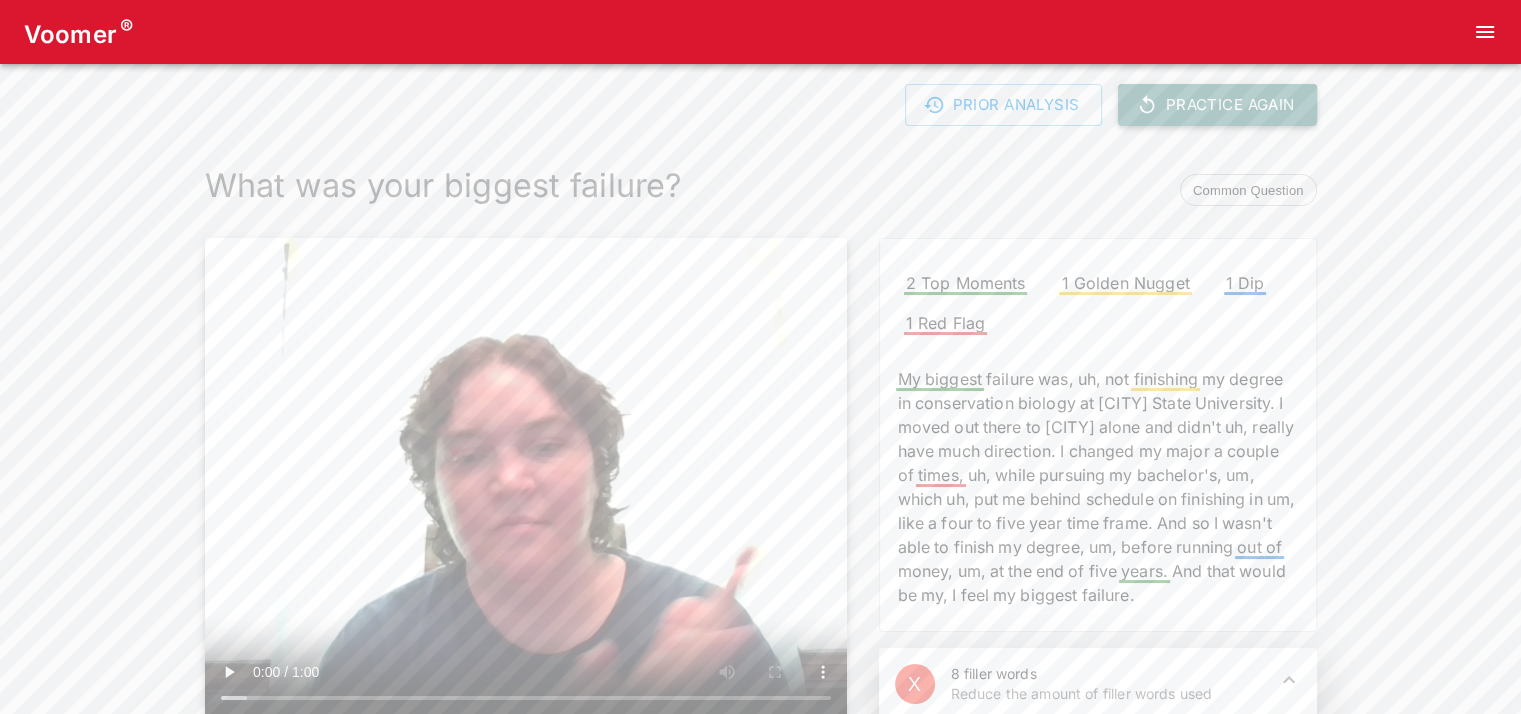 click on "Practice Again" at bounding box center [1217, 105] 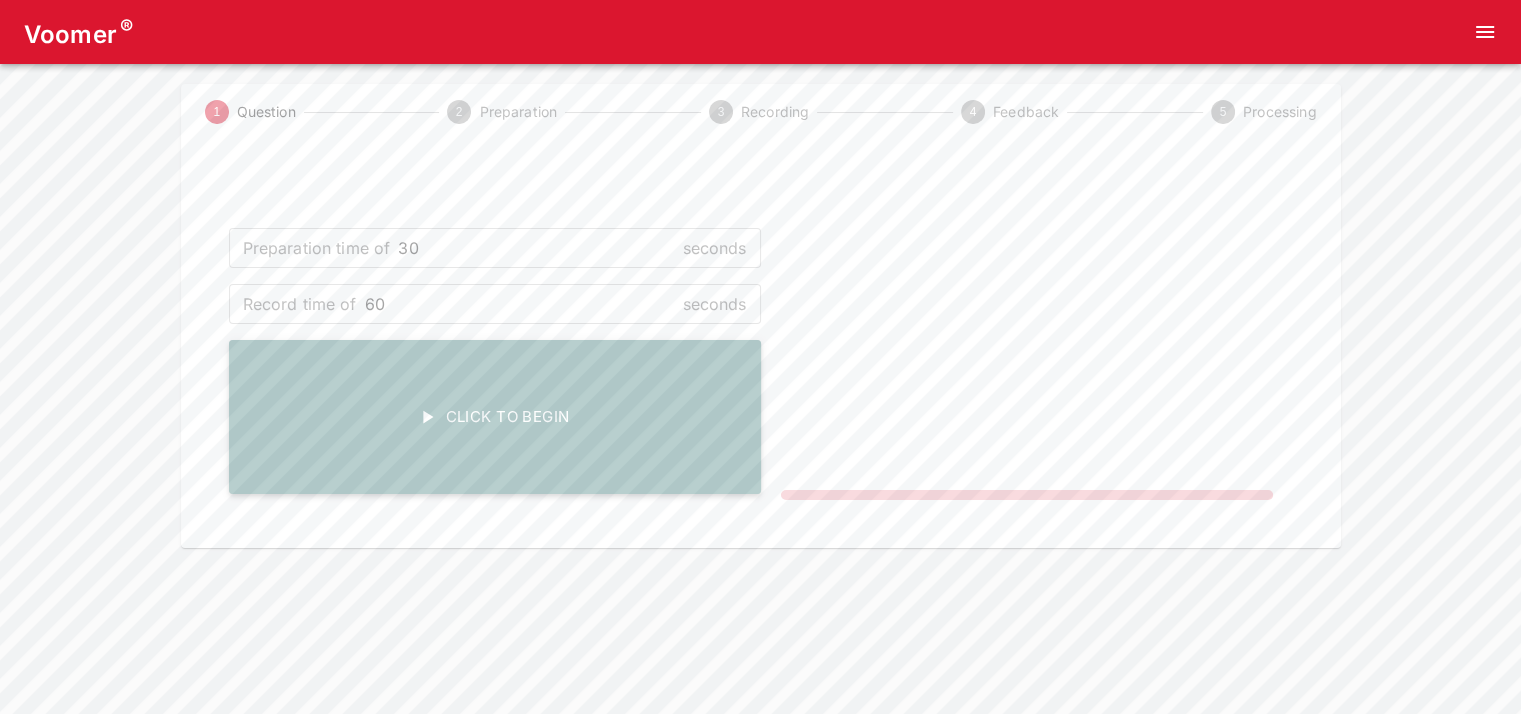 click on "Click To Begin" at bounding box center [495, 417] 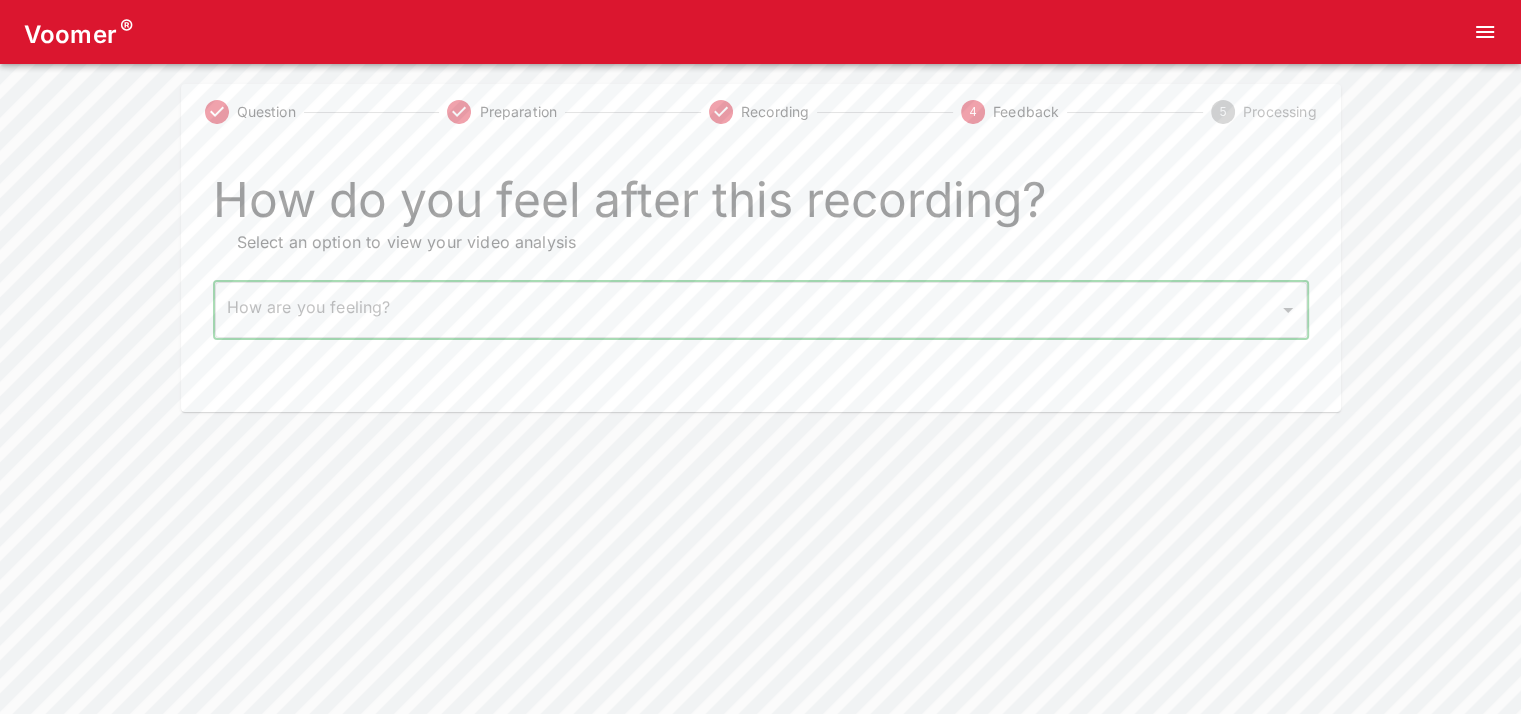 click on "Voomer ® Question Preparation Recording 4 Feedback 5 Processing How do you feel after this recording? Select an option to view your video analysis How are you feeling? ​ How are you feeling? Home Analysis Tokens: 0 Pricing Log Out" at bounding box center (760, 206) 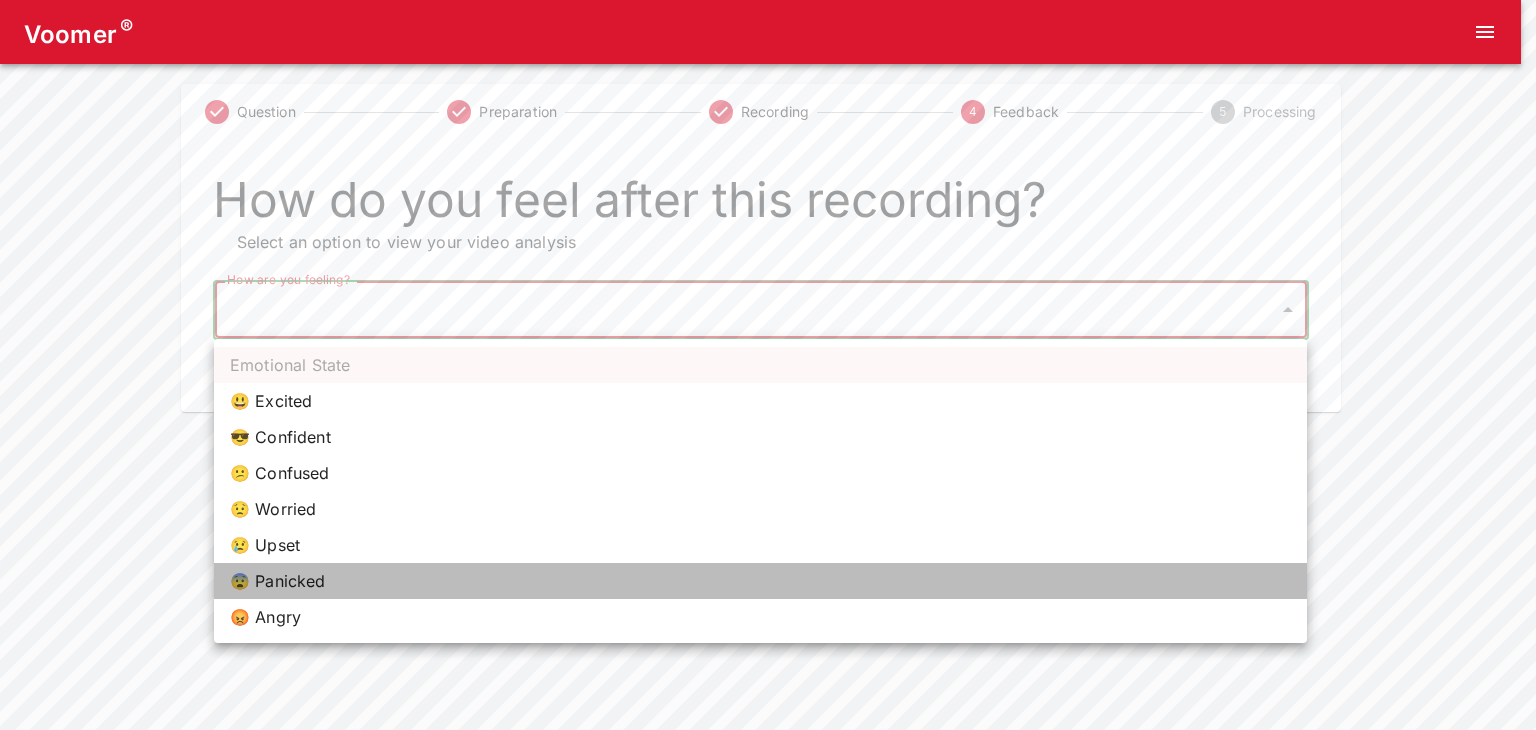 click on "😨 Panicked" at bounding box center [760, 581] 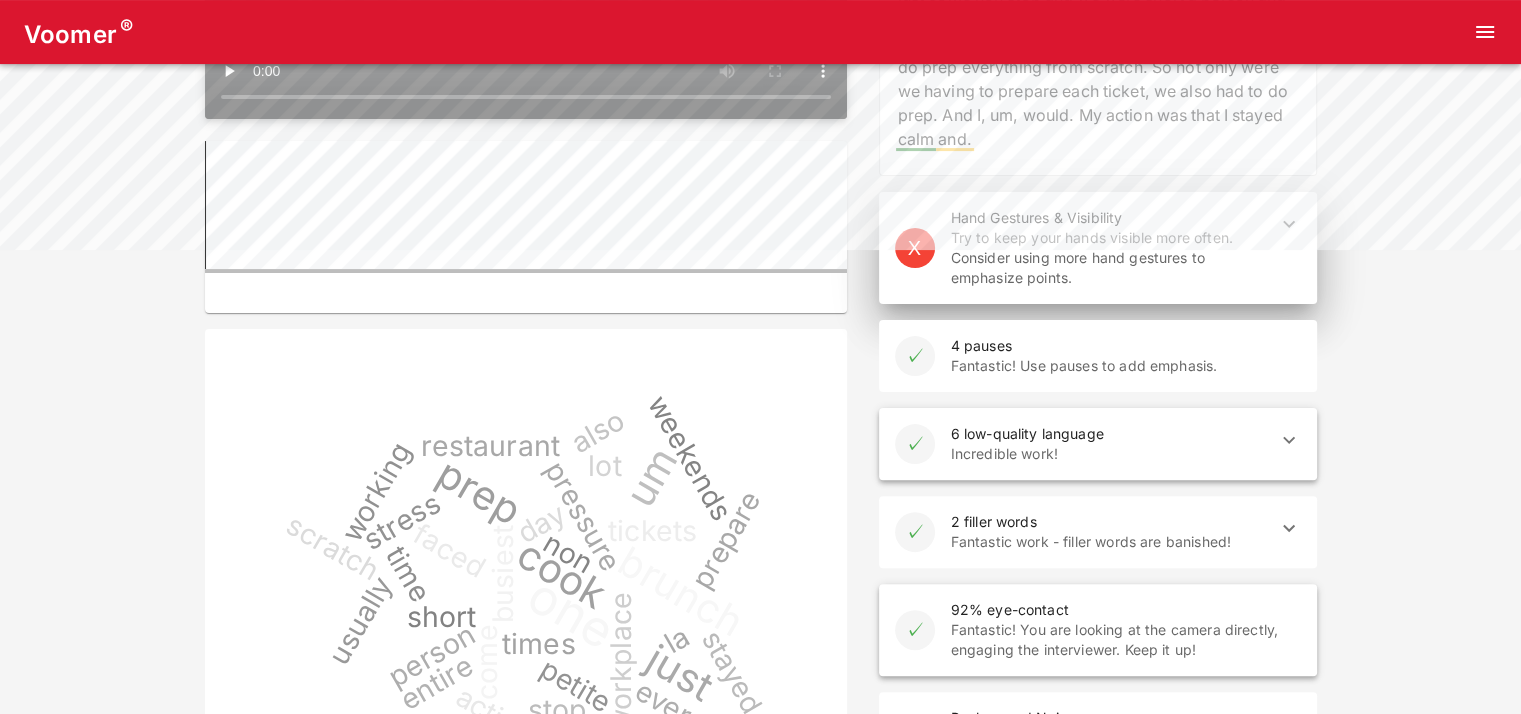 scroll, scrollTop: 494, scrollLeft: 0, axis: vertical 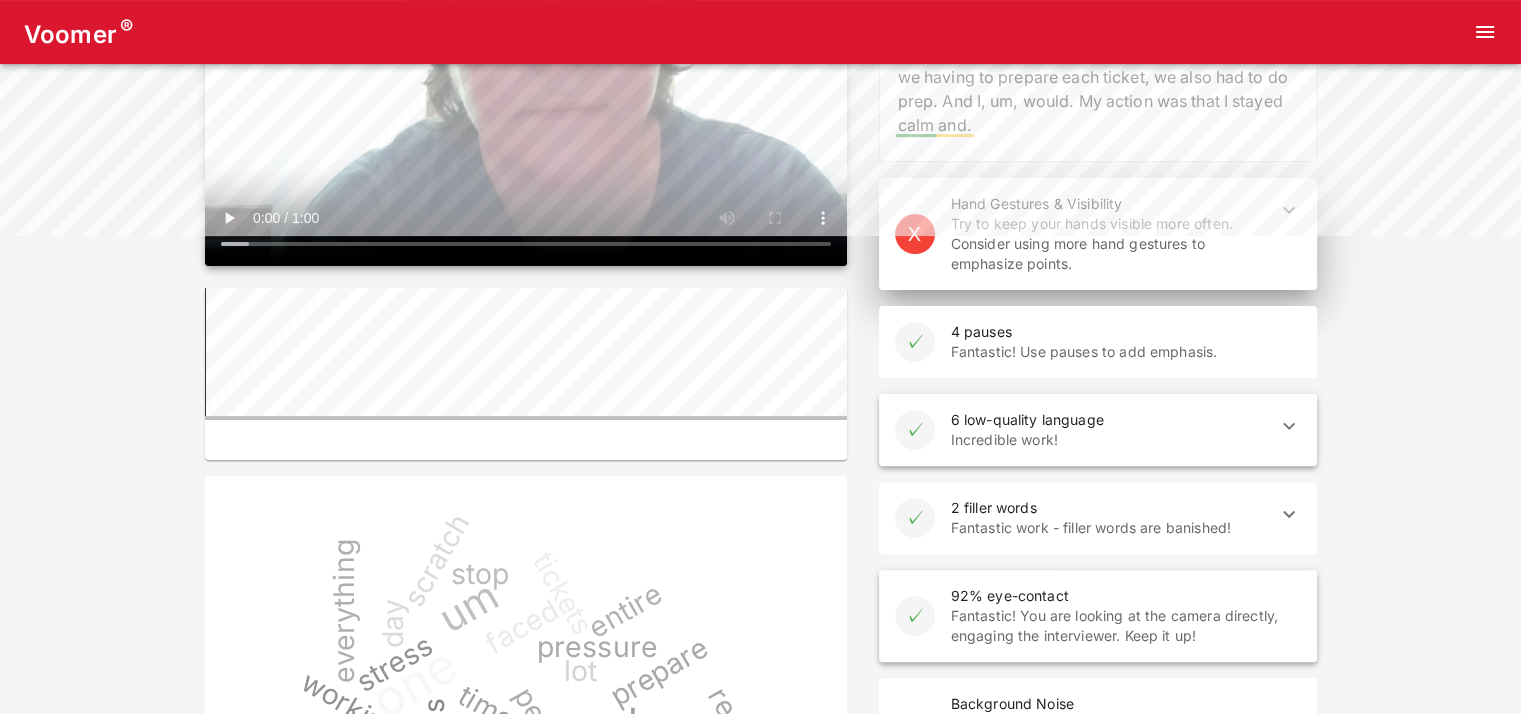 click on "Fantastic work - filler words are banished!" at bounding box center [1110, 528] 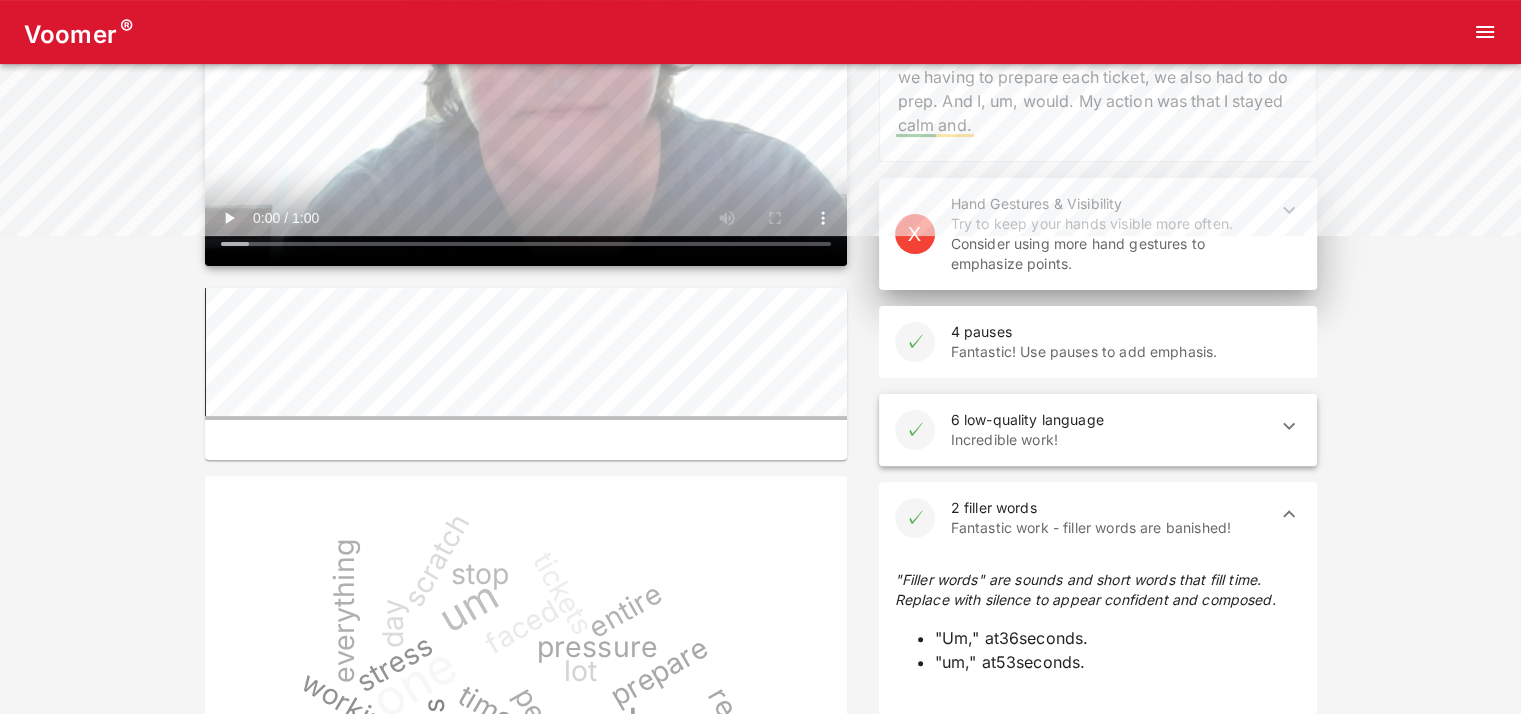 click on "Fantastic work - filler words are banished!" at bounding box center (1110, 528) 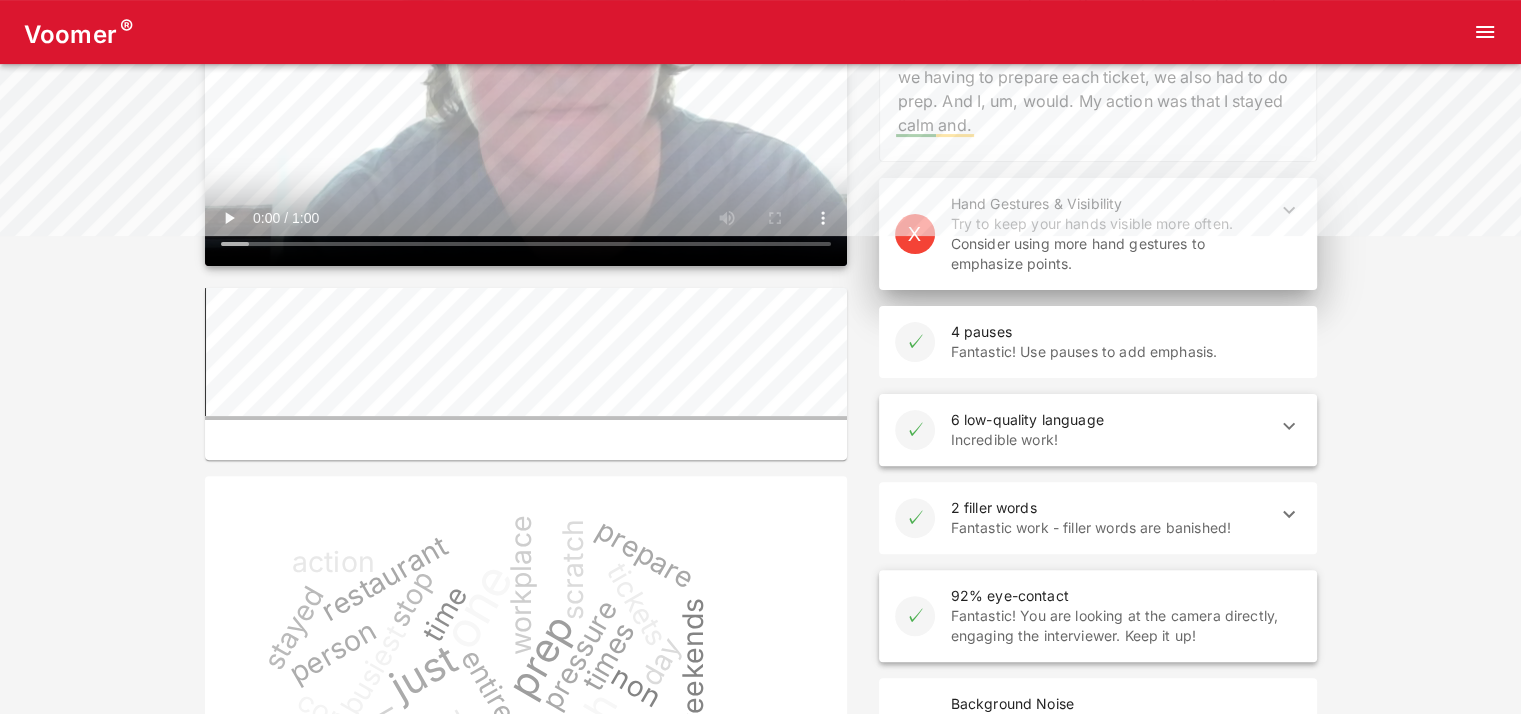 click on "6 low-quality language" at bounding box center (1110, 420) 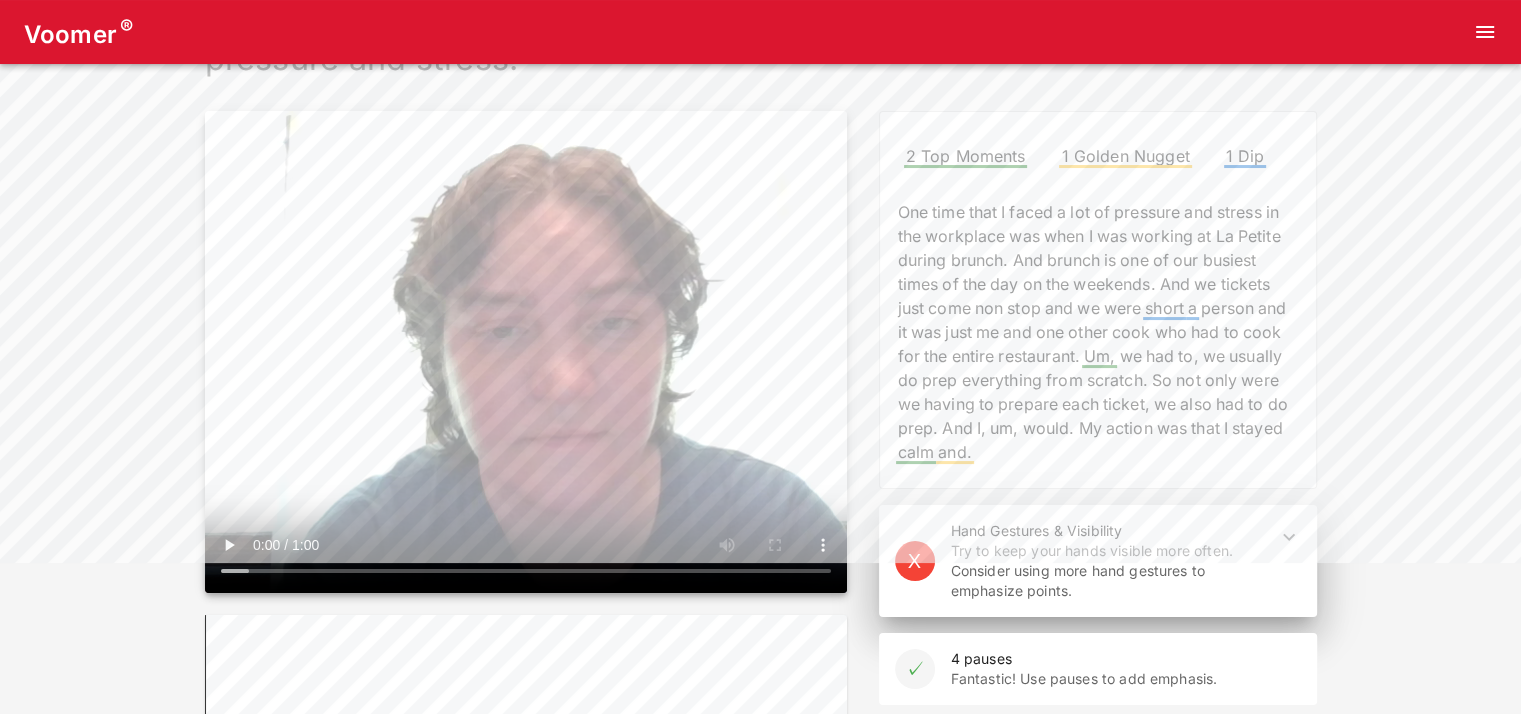scroll, scrollTop: 166, scrollLeft: 0, axis: vertical 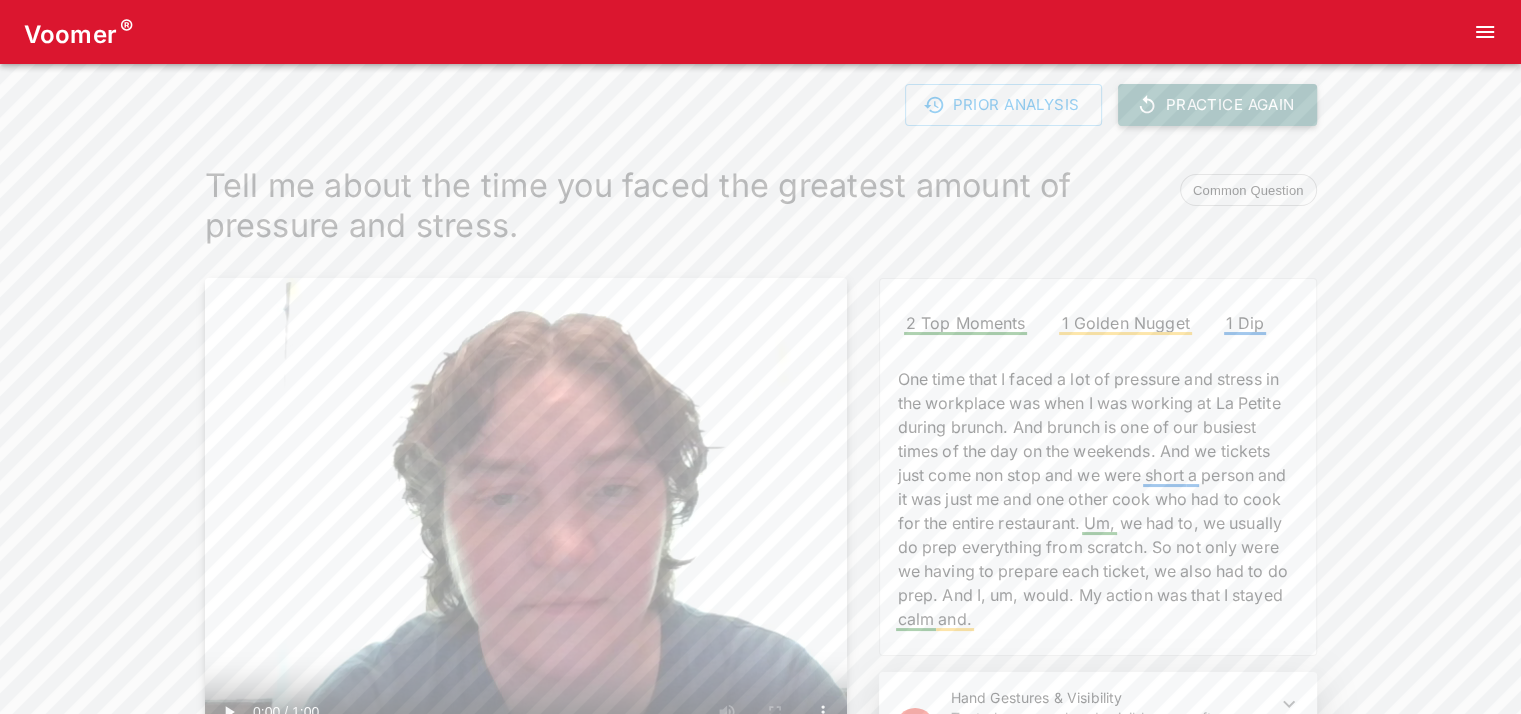 click on "Practice Again" at bounding box center (1217, 105) 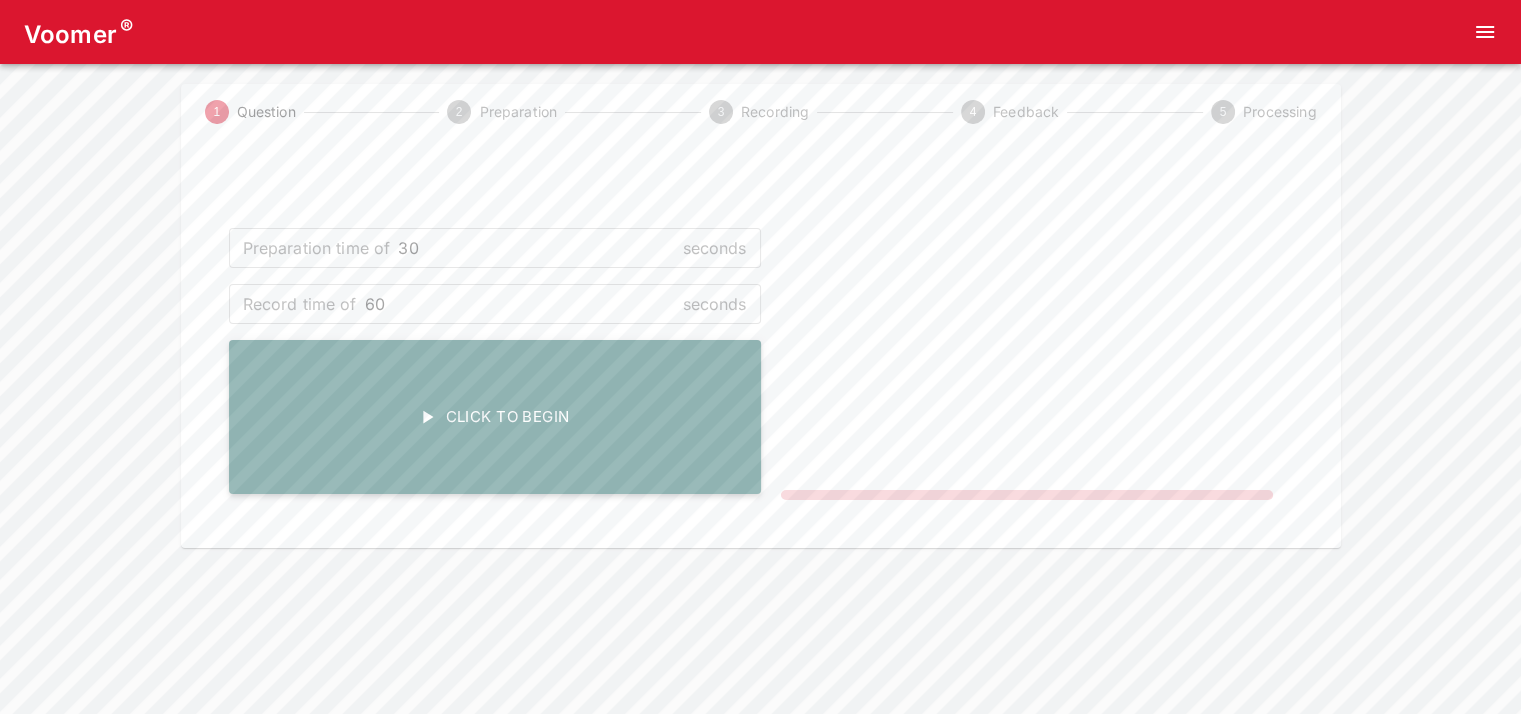 click on "Click To Begin" at bounding box center (495, 417) 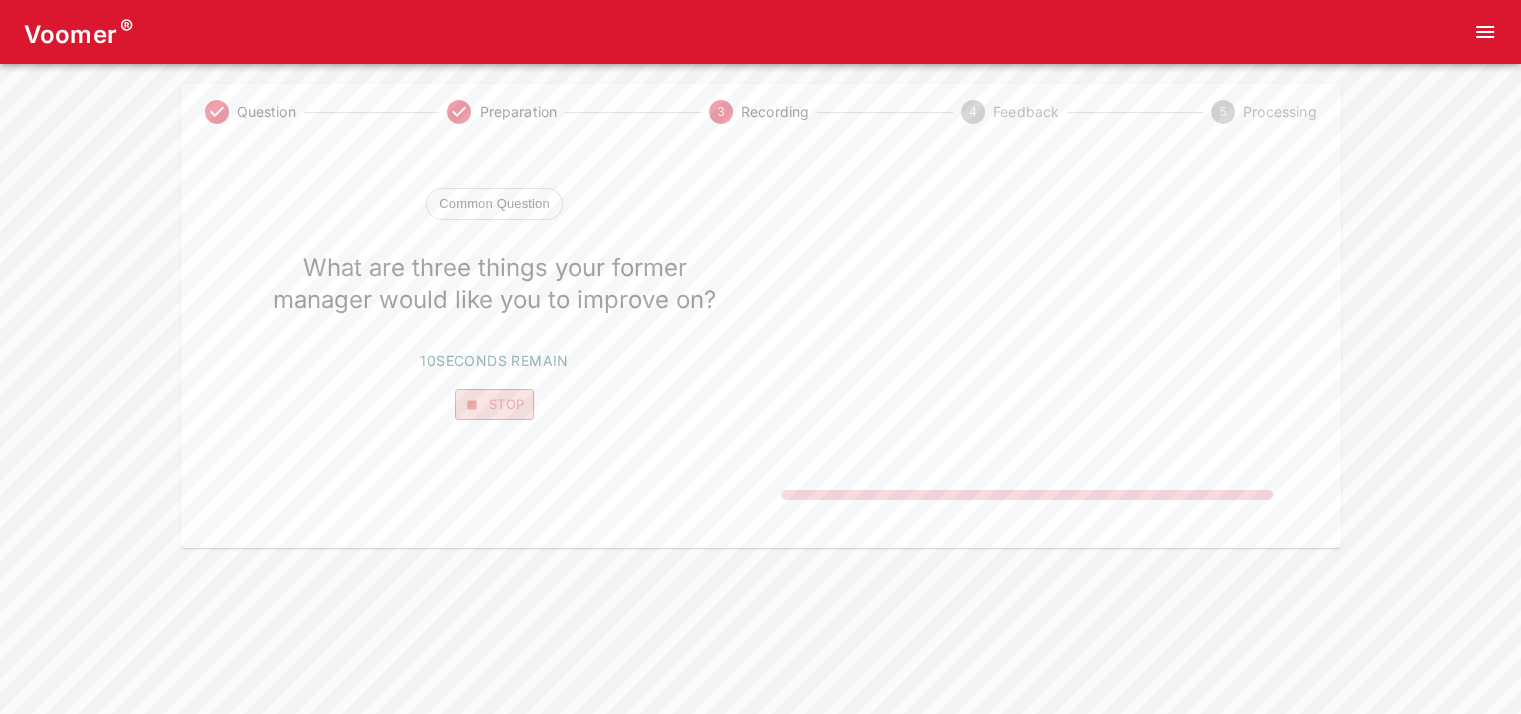 click on "Stop" at bounding box center (495, 404) 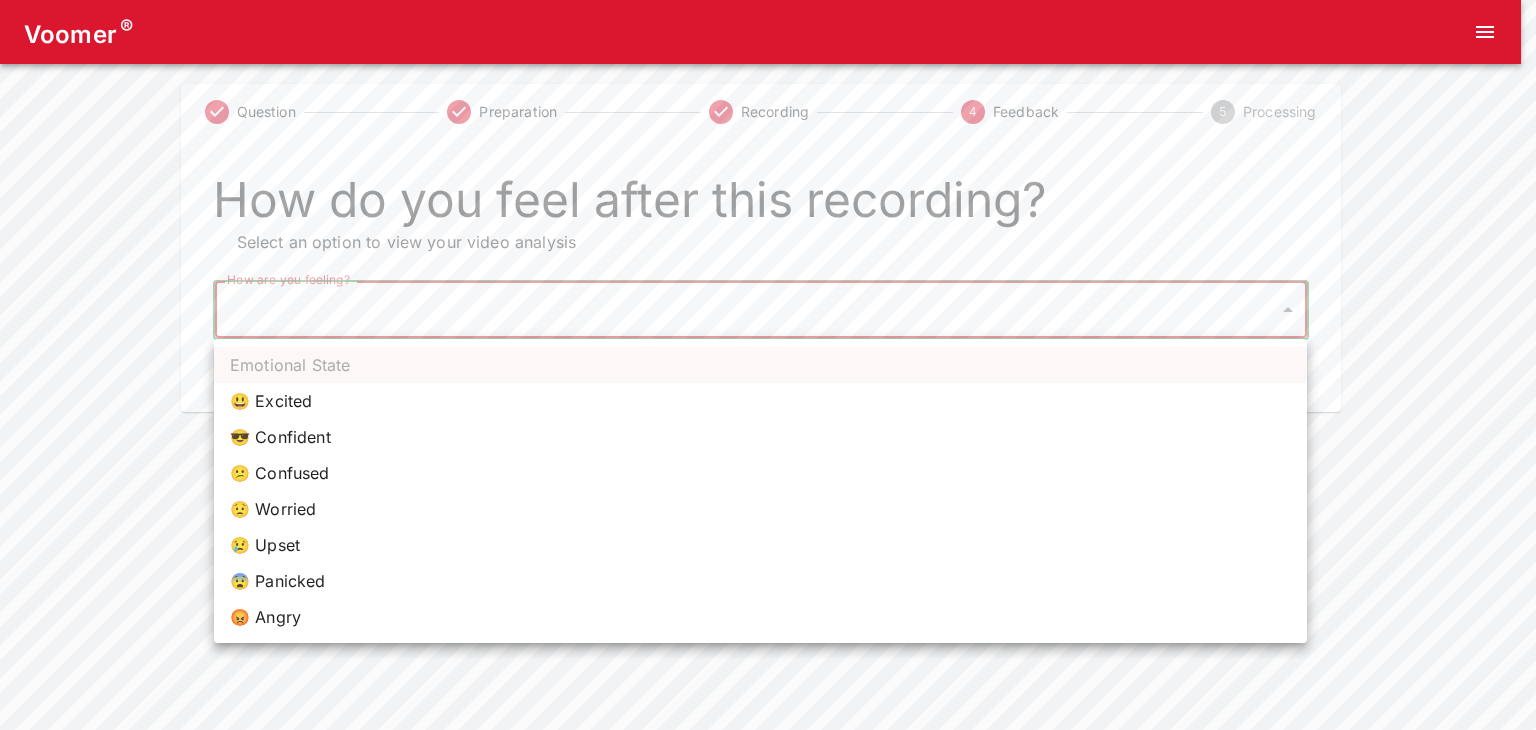 click on "Voomer ® Question Preparation Recording 4 Feedback 5 Processing How do you feel after this recording? Select an option to view your video analysis How are you feeling? ​ How are you feeling? Home Analysis Tokens: 0 Pricing Log Out Emotional State  😃 Excited  😎 Confident  😕 Confused 😟 Worried  😢 Upset  😨 Panicked  😡 Angry" at bounding box center [768, 206] 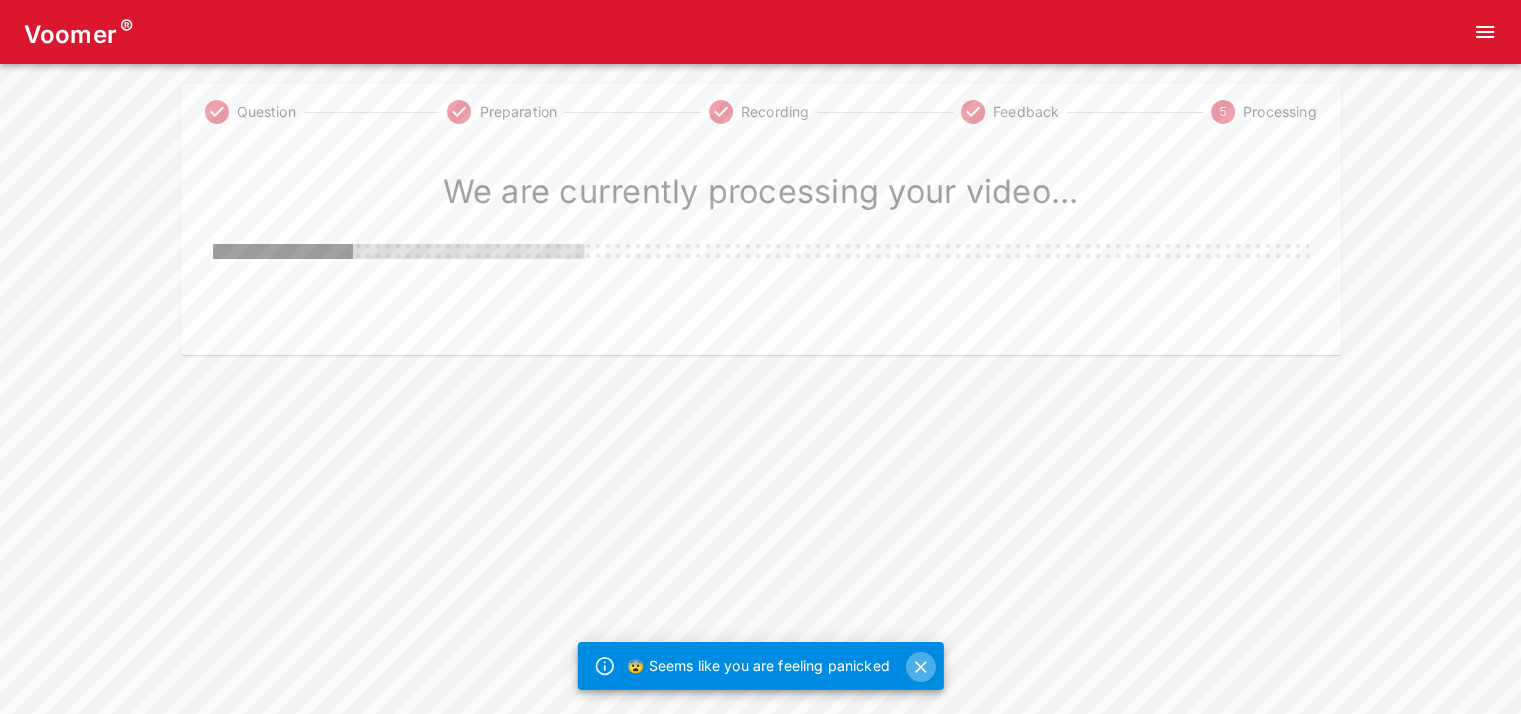 click at bounding box center (921, 667) 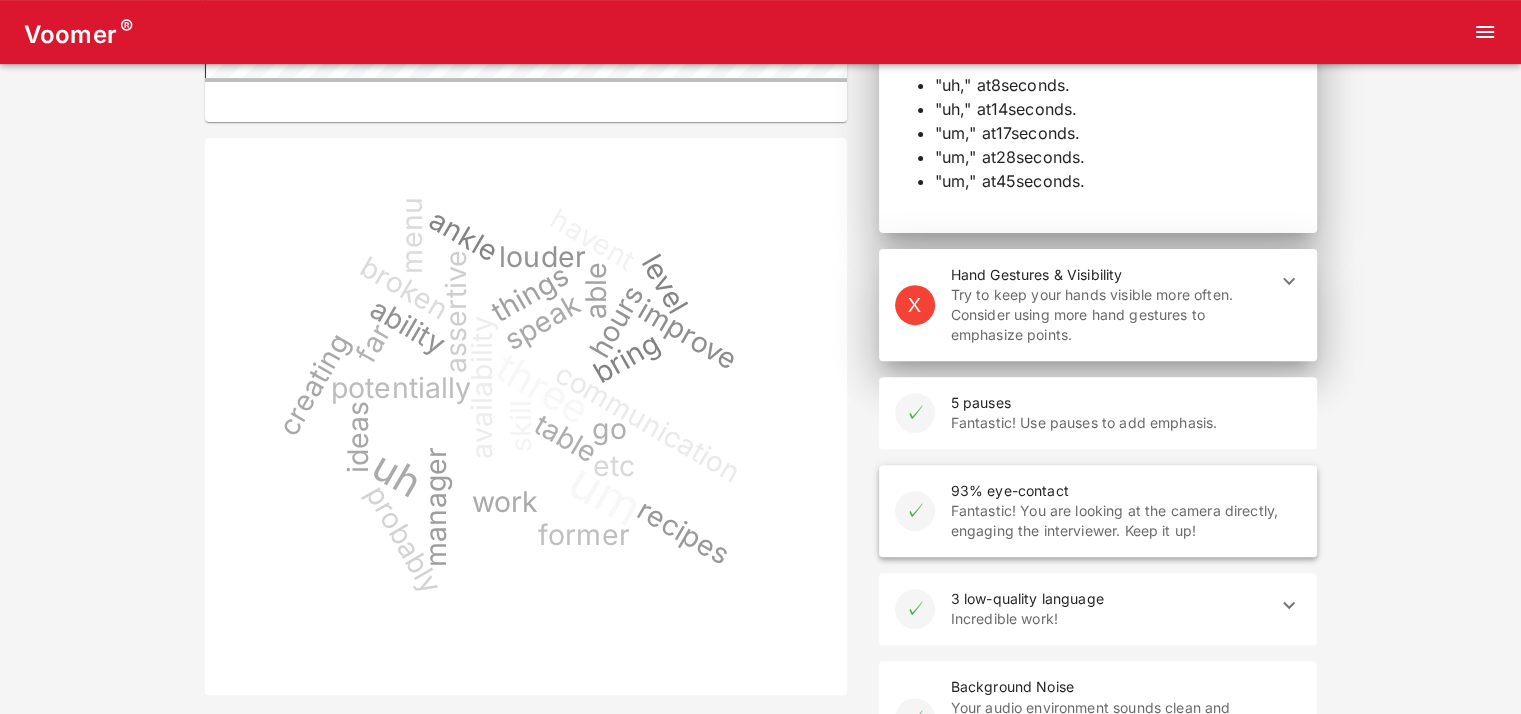 scroll, scrollTop: 672, scrollLeft: 0, axis: vertical 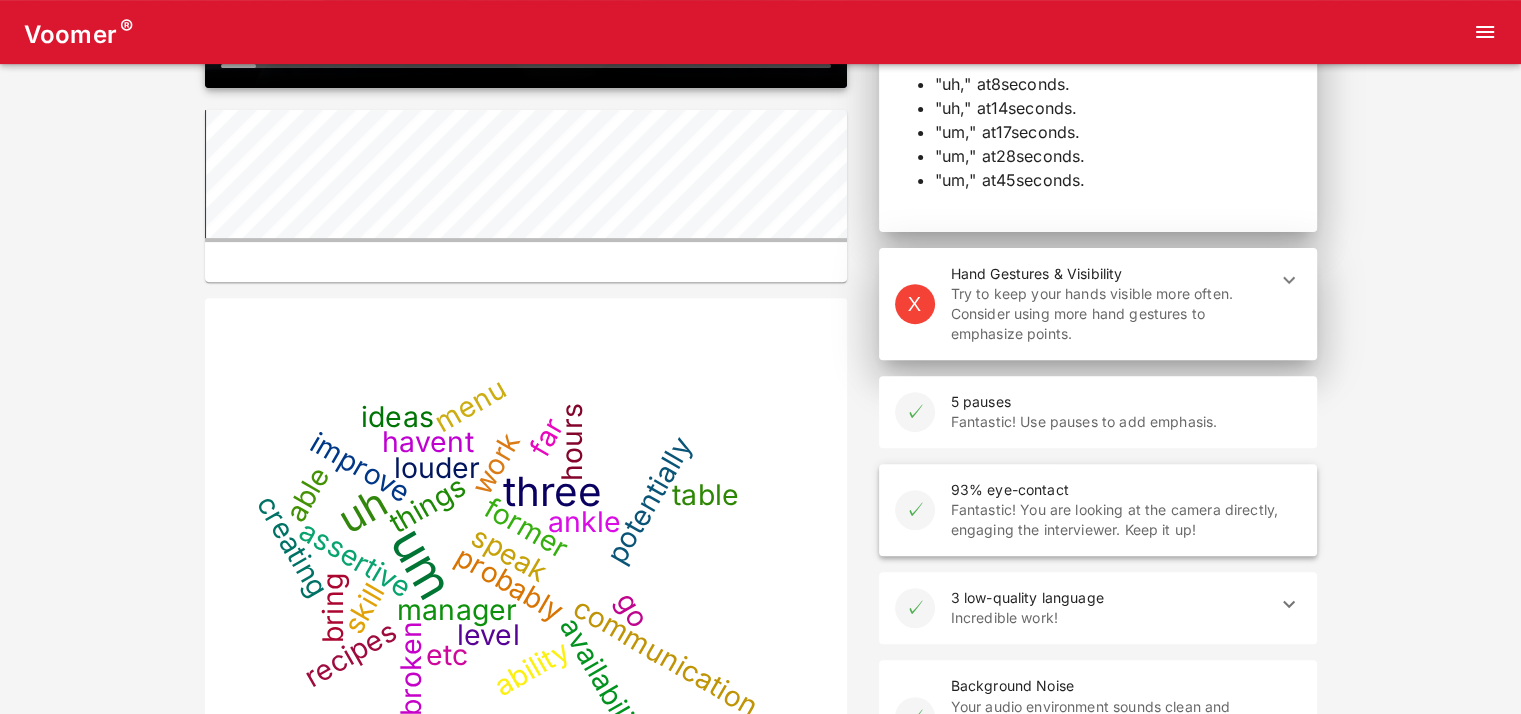 click on "um three uh things former manager improve communication probably speak louder assertive ability work hours havent able broken ankle availability skill level potentially bring table far creating recipes go menu ideas etc" at bounding box center [526, 573] 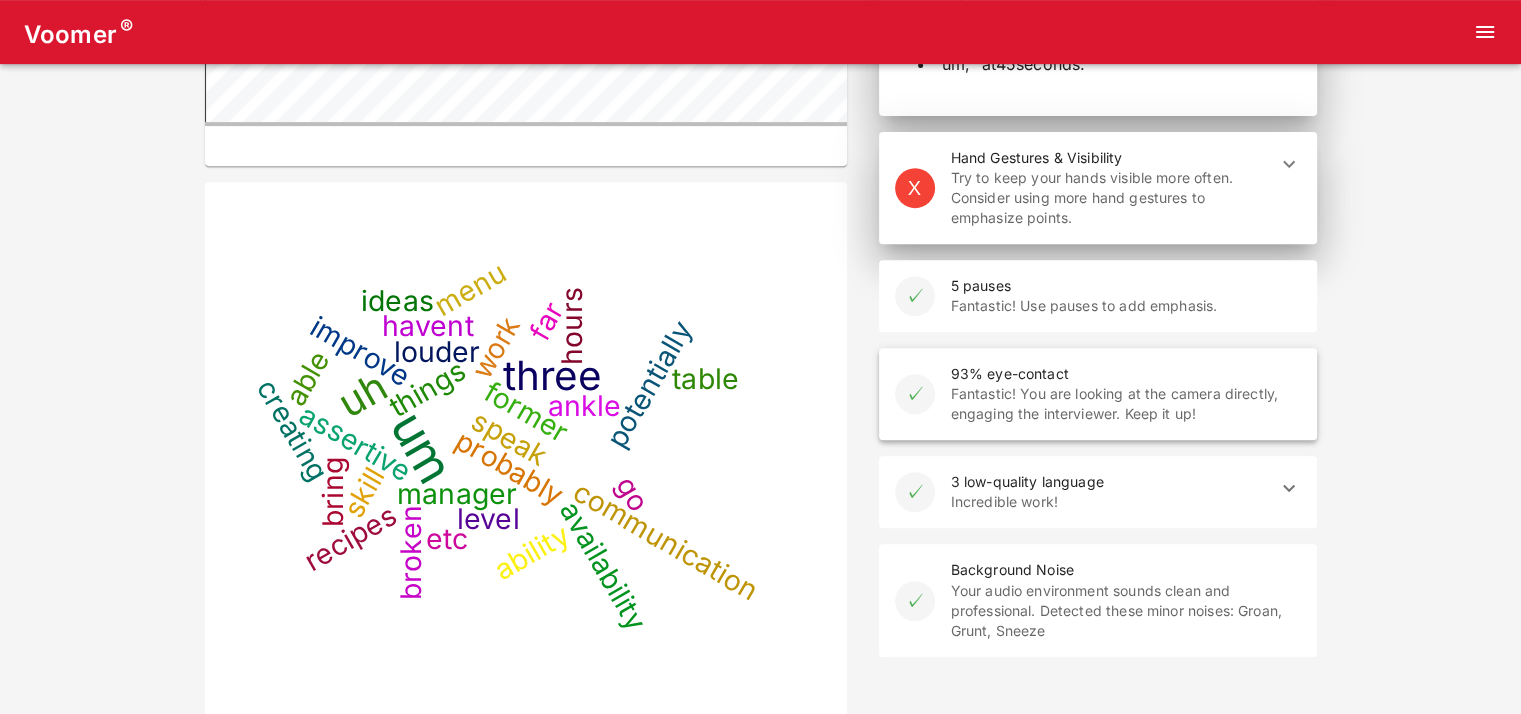 scroll, scrollTop: 788, scrollLeft: 0, axis: vertical 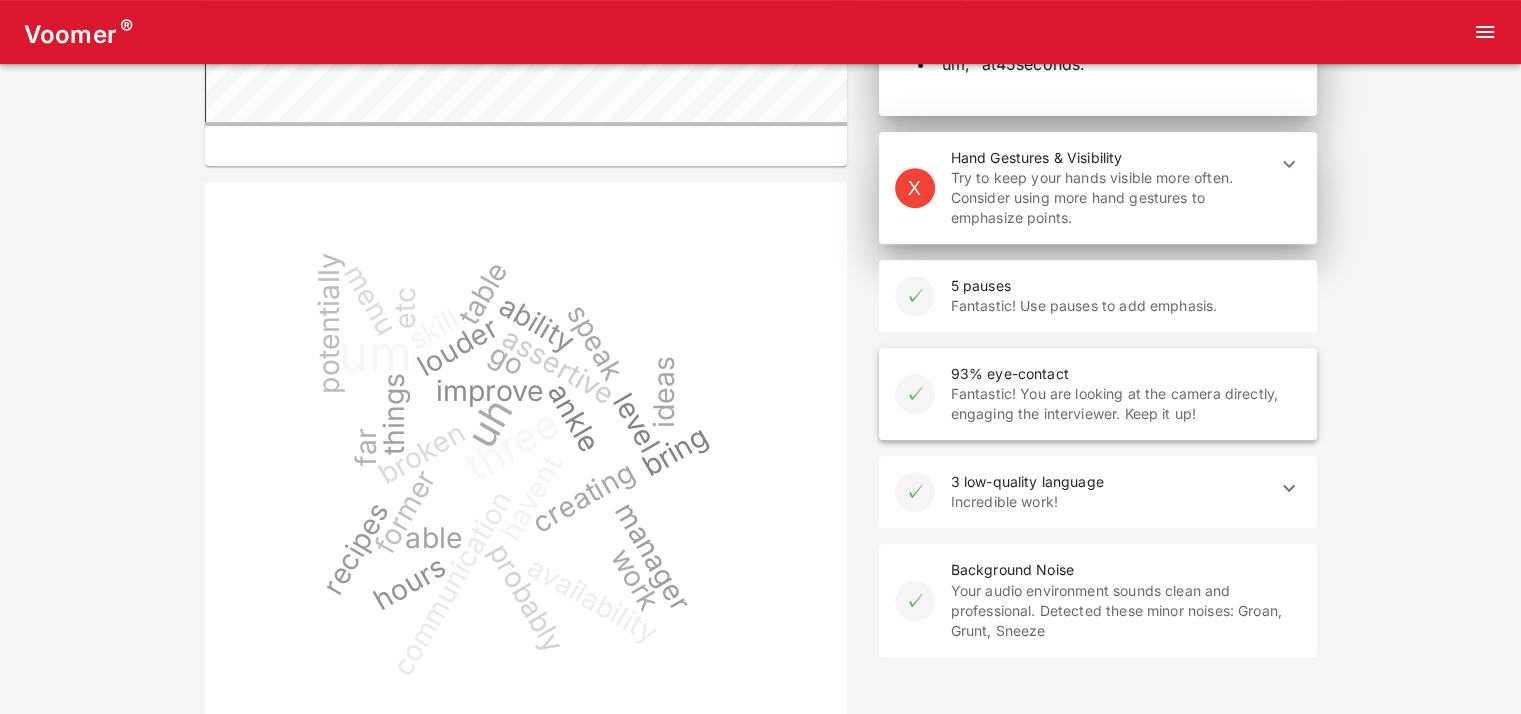 click on "3 low-quality language" at bounding box center (1110, 482) 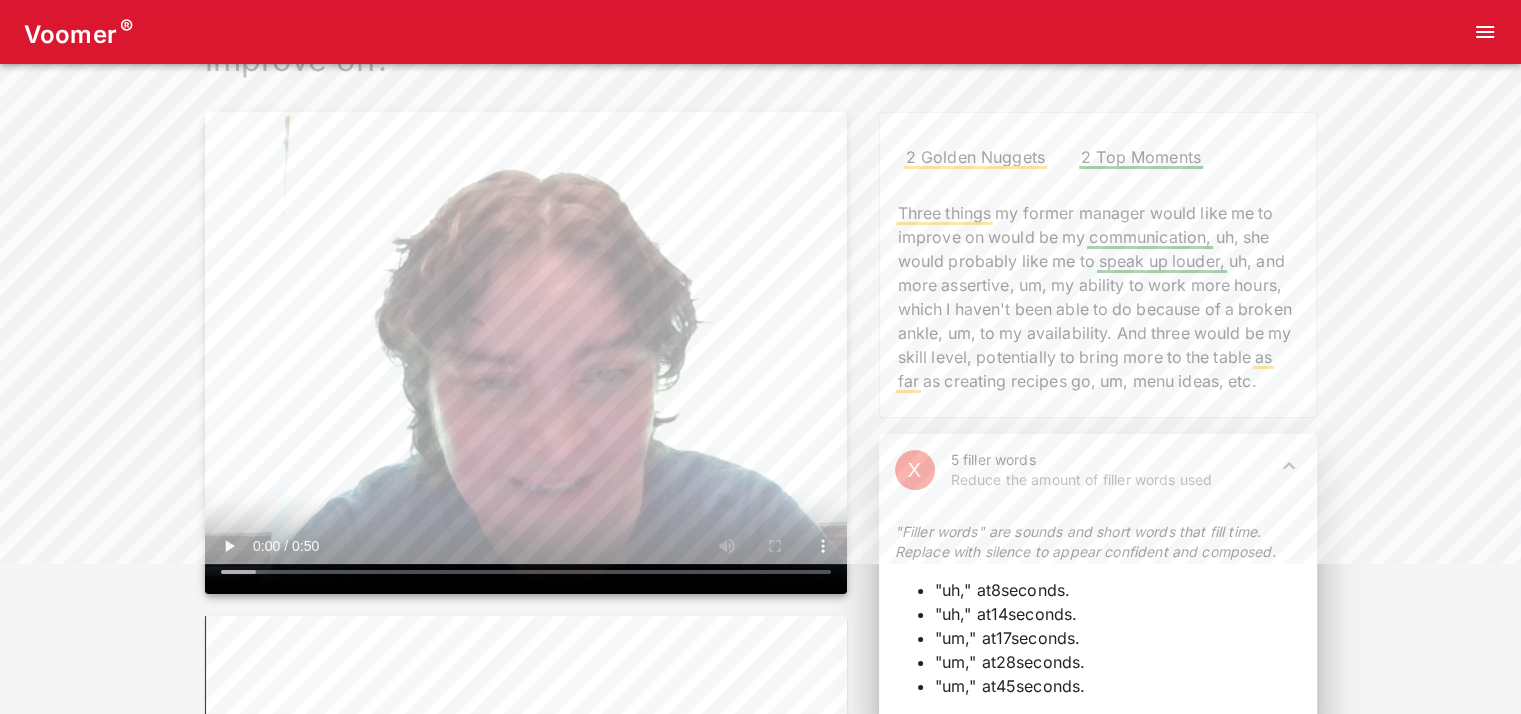 scroll, scrollTop: 164, scrollLeft: 0, axis: vertical 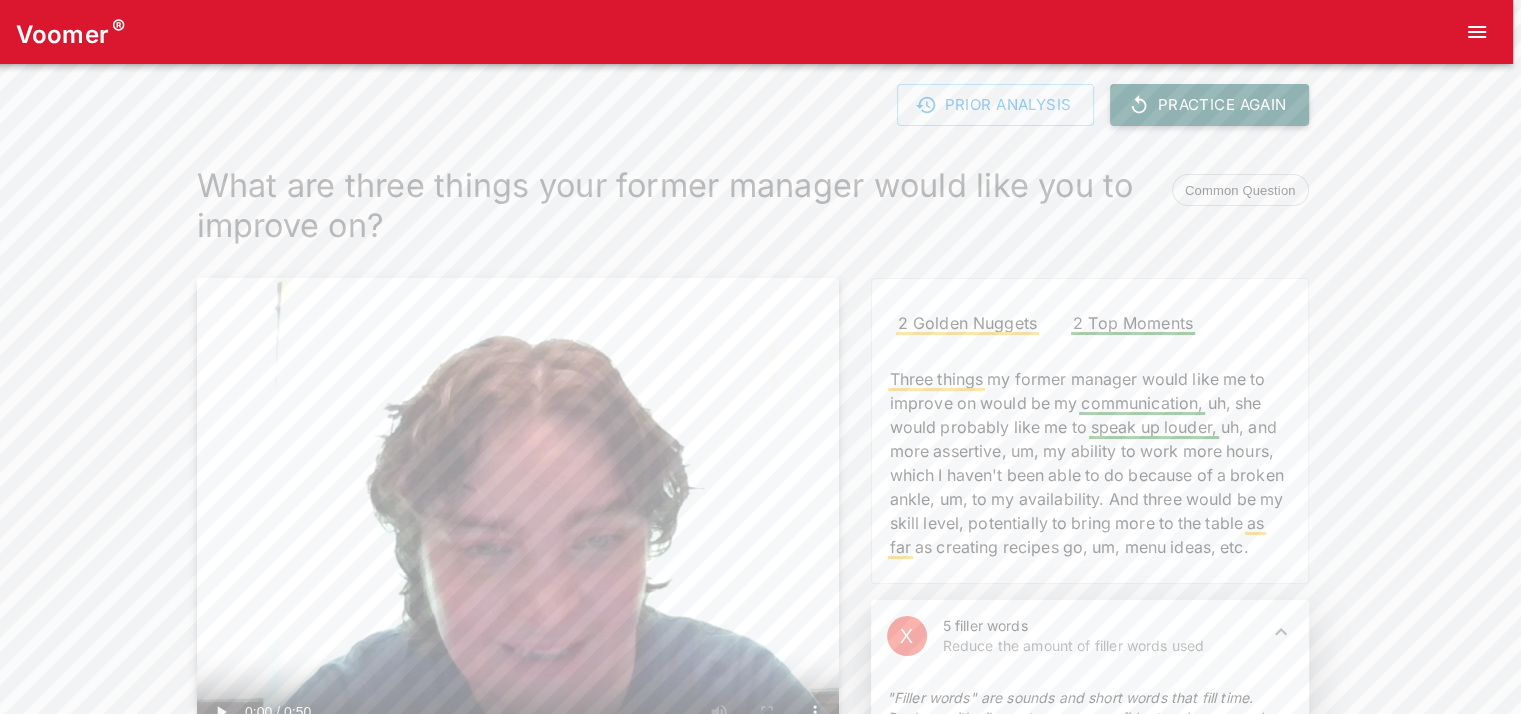 click on "Practice Again" at bounding box center (1209, 105) 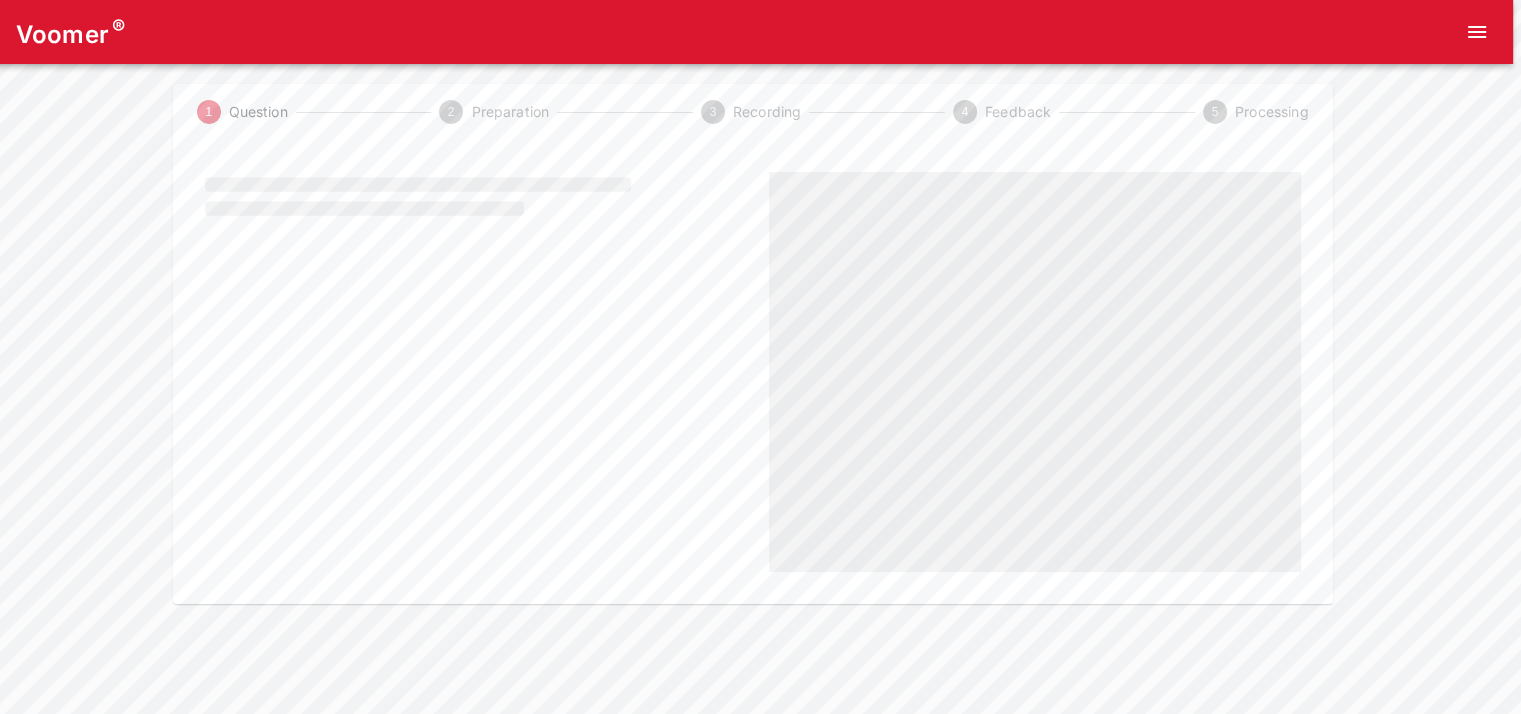 scroll, scrollTop: 0, scrollLeft: 0, axis: both 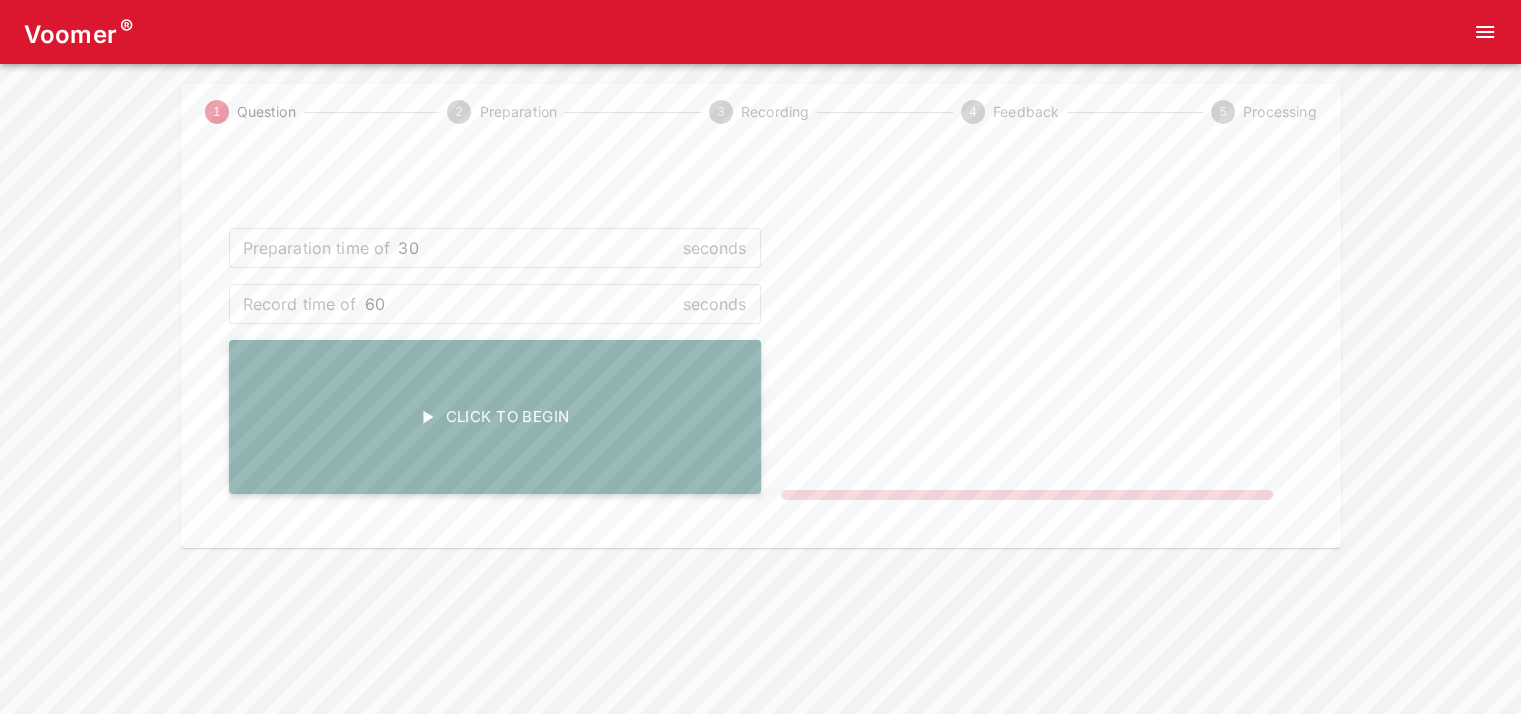 click on "Click To Begin" at bounding box center [495, 417] 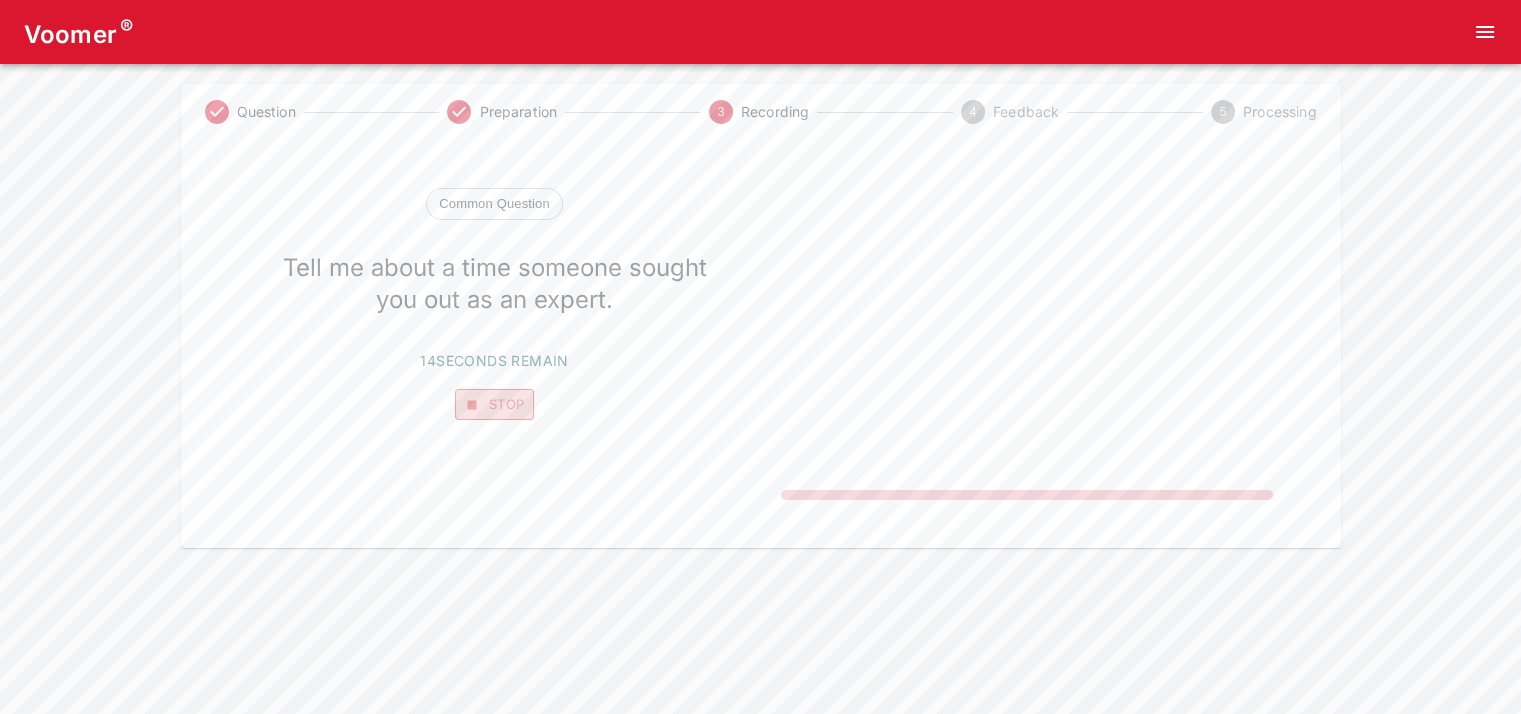 click on "Stop" at bounding box center [495, 404] 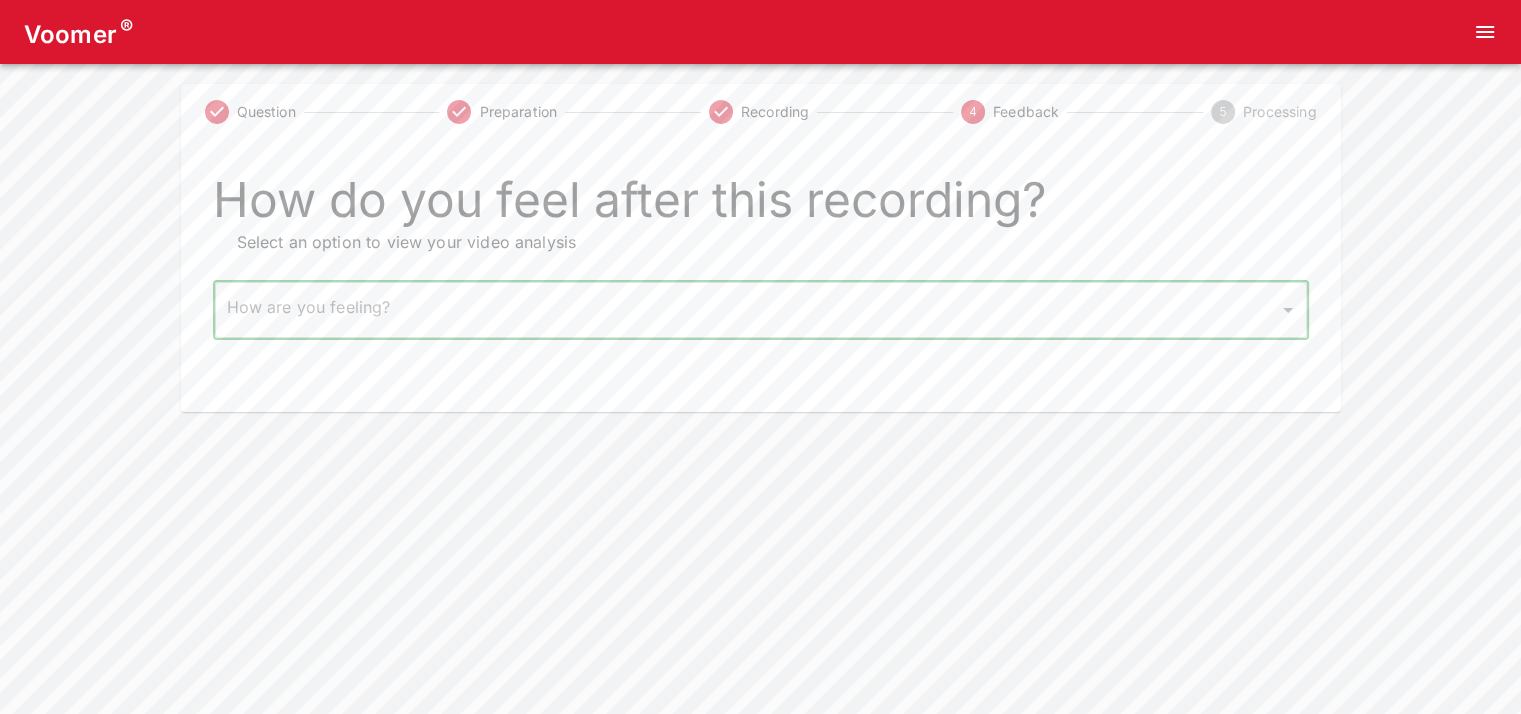 click on "Voomer ® Question Preparation Recording 4 Feedback 5 Processing How do you feel after this recording? Select an option to view your video analysis How are you feeling? ​ How are you feeling? Home Analysis Tokens: 0 Pricing Log Out" at bounding box center (760, 206) 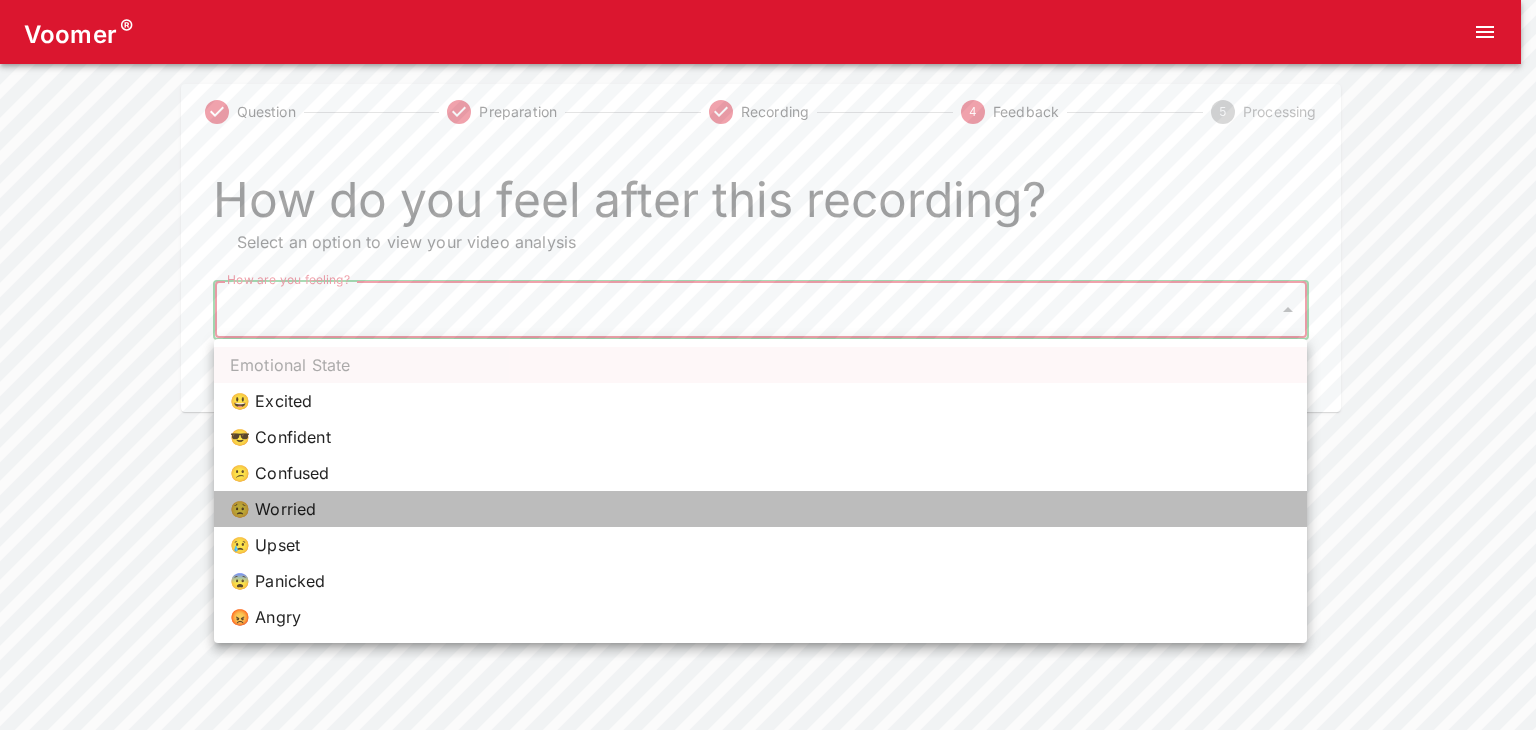 click on "😟 Worried" at bounding box center [760, 509] 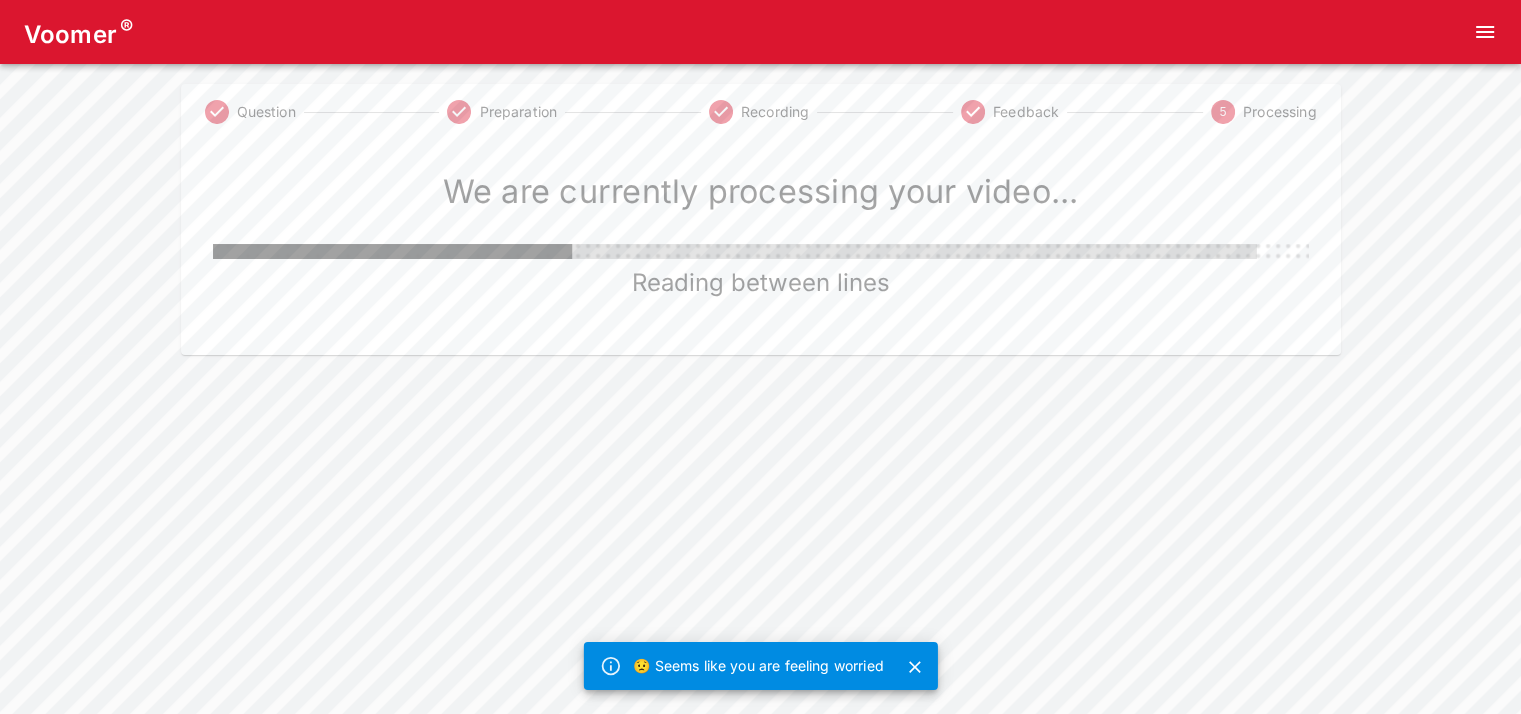 click at bounding box center (610, 666) 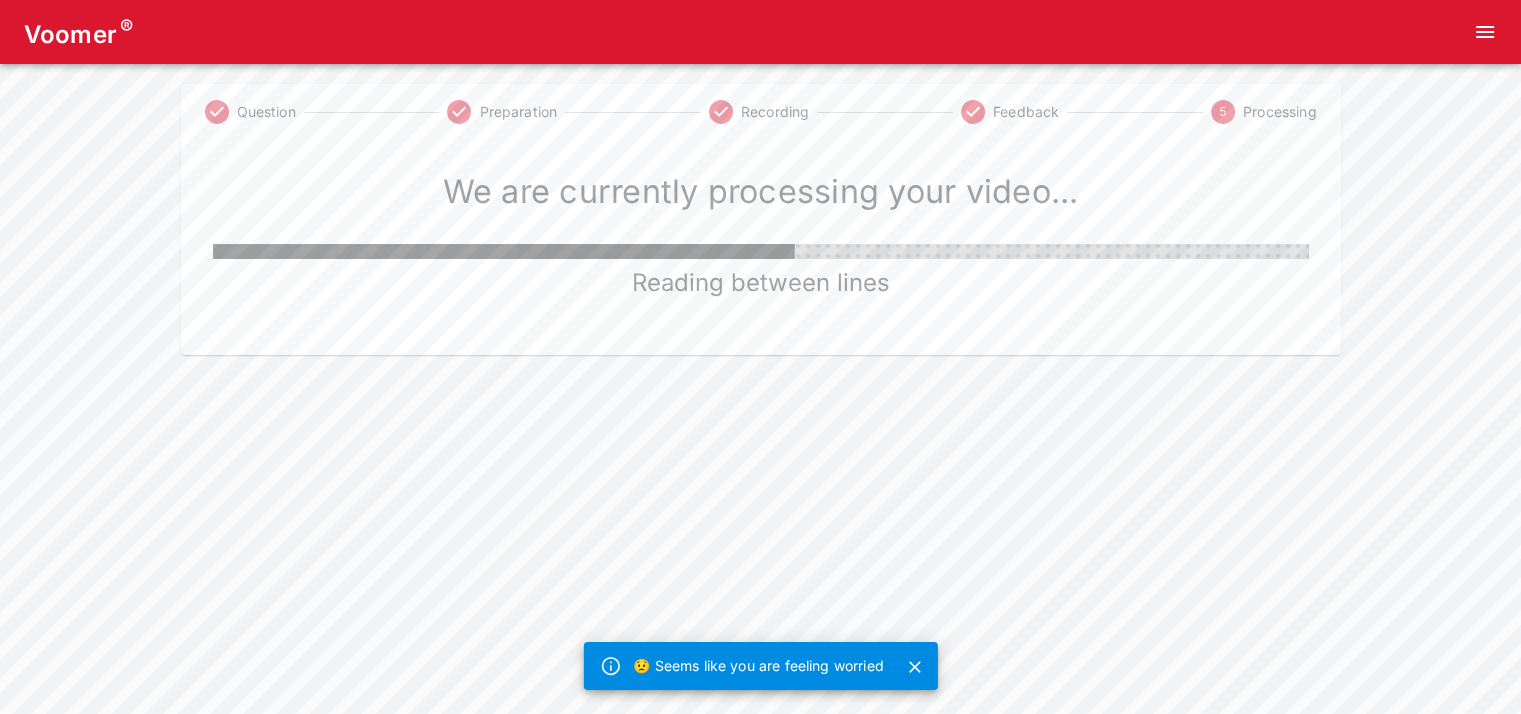 click at bounding box center (915, 667) 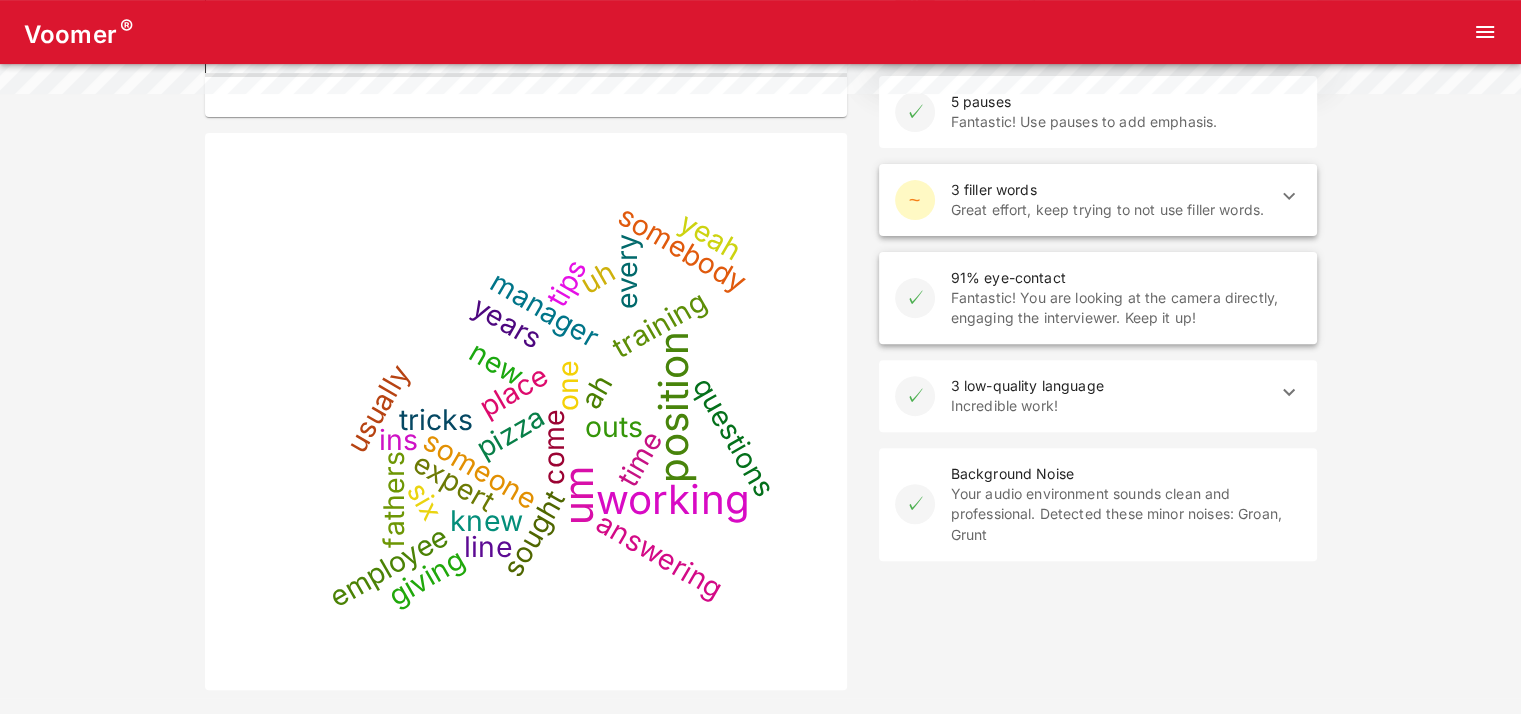 scroll, scrollTop: 672, scrollLeft: 0, axis: vertical 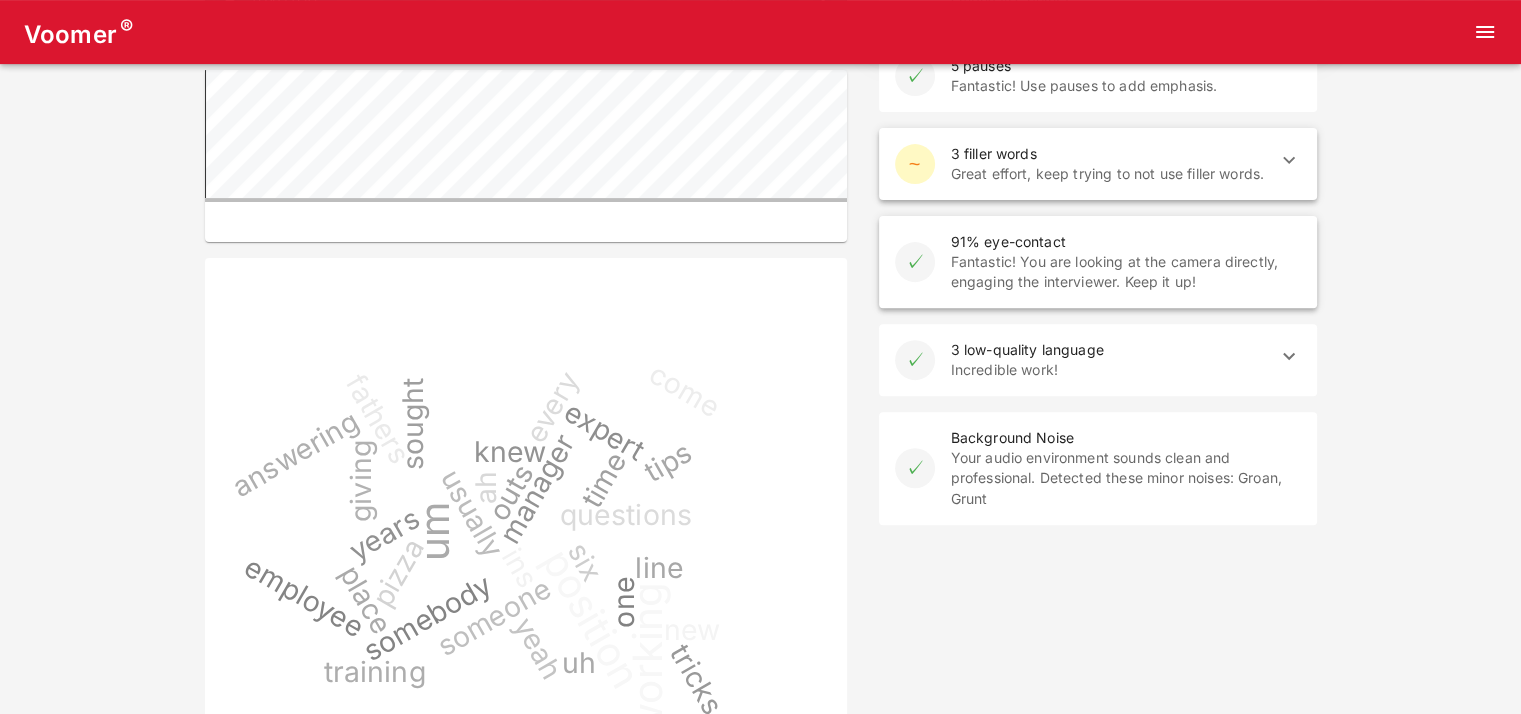 click on "Incredible work!" at bounding box center [1110, 370] 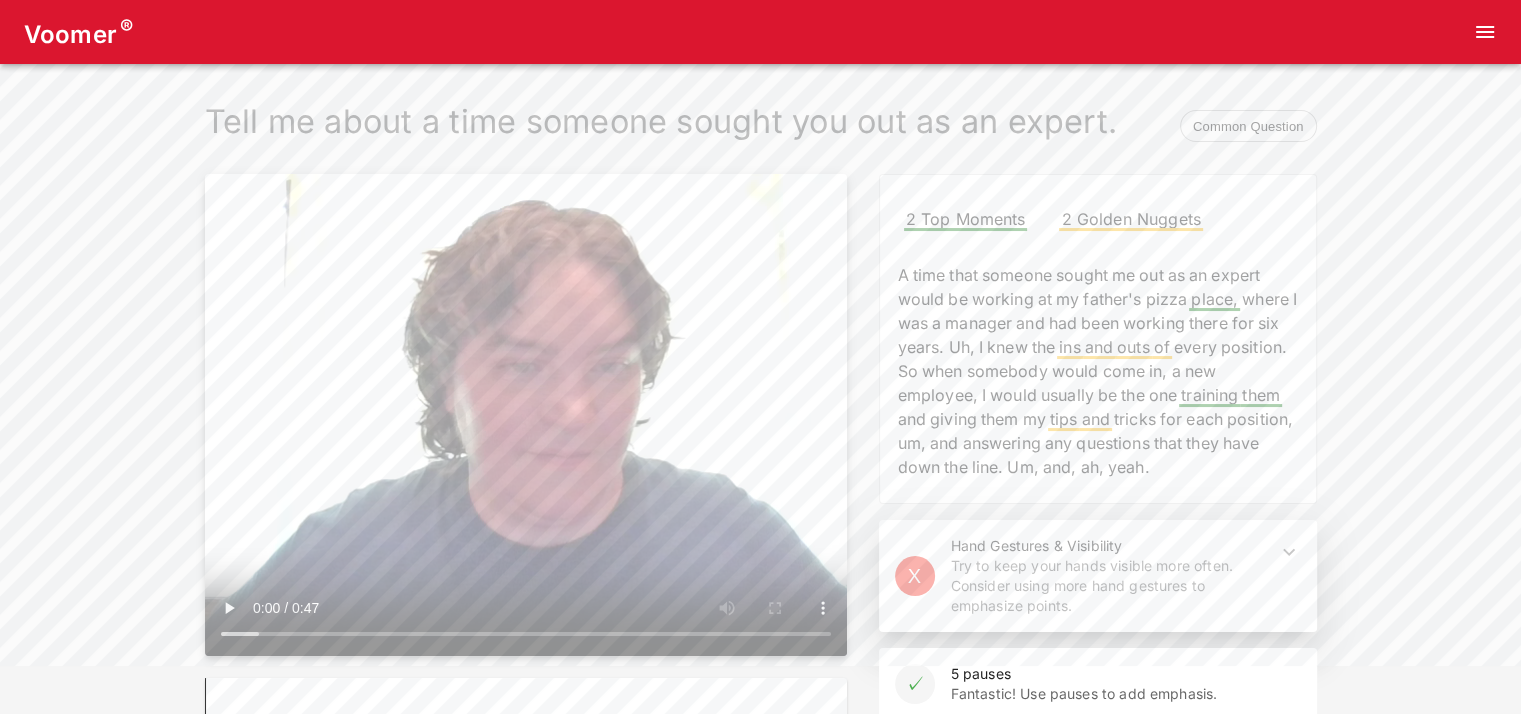 scroll, scrollTop: 64, scrollLeft: 0, axis: vertical 